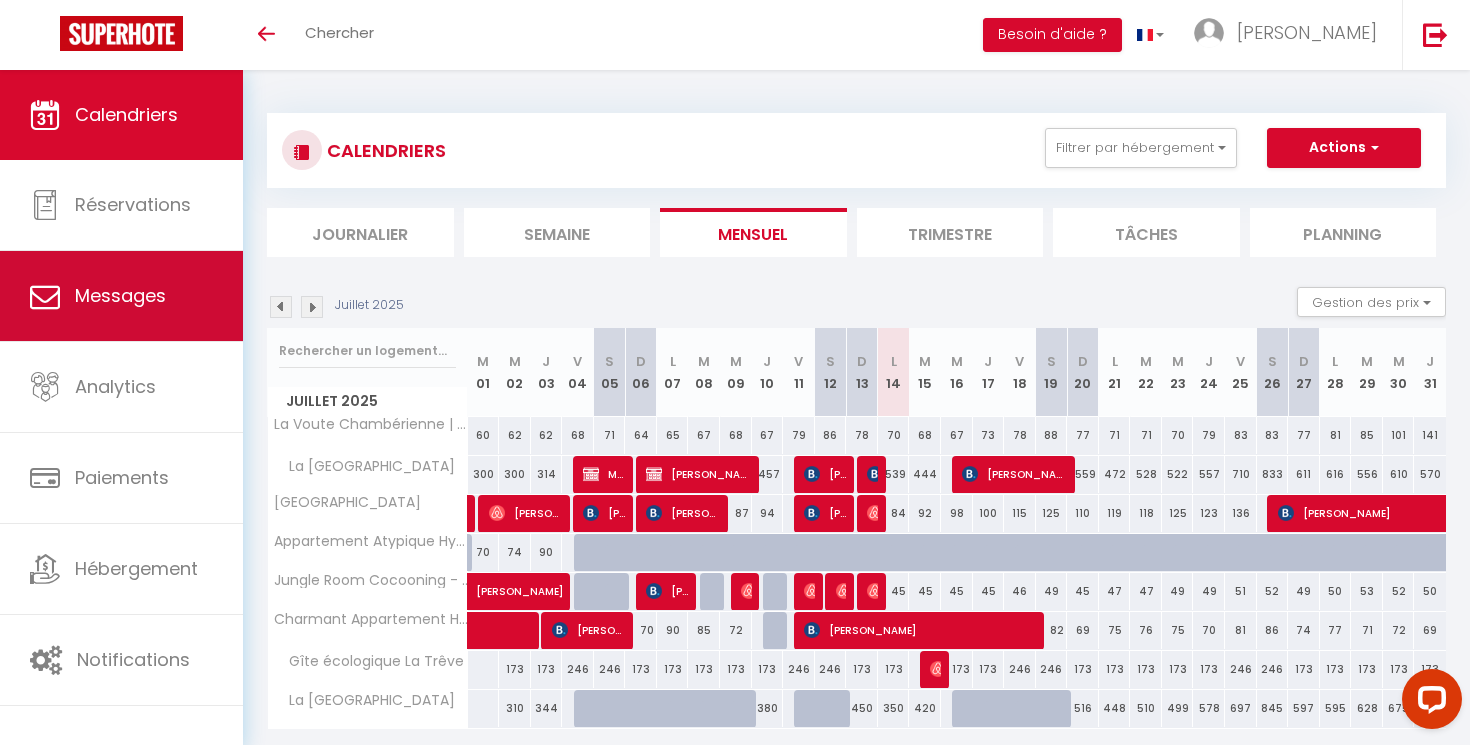 scroll, scrollTop: 0, scrollLeft: 0, axis: both 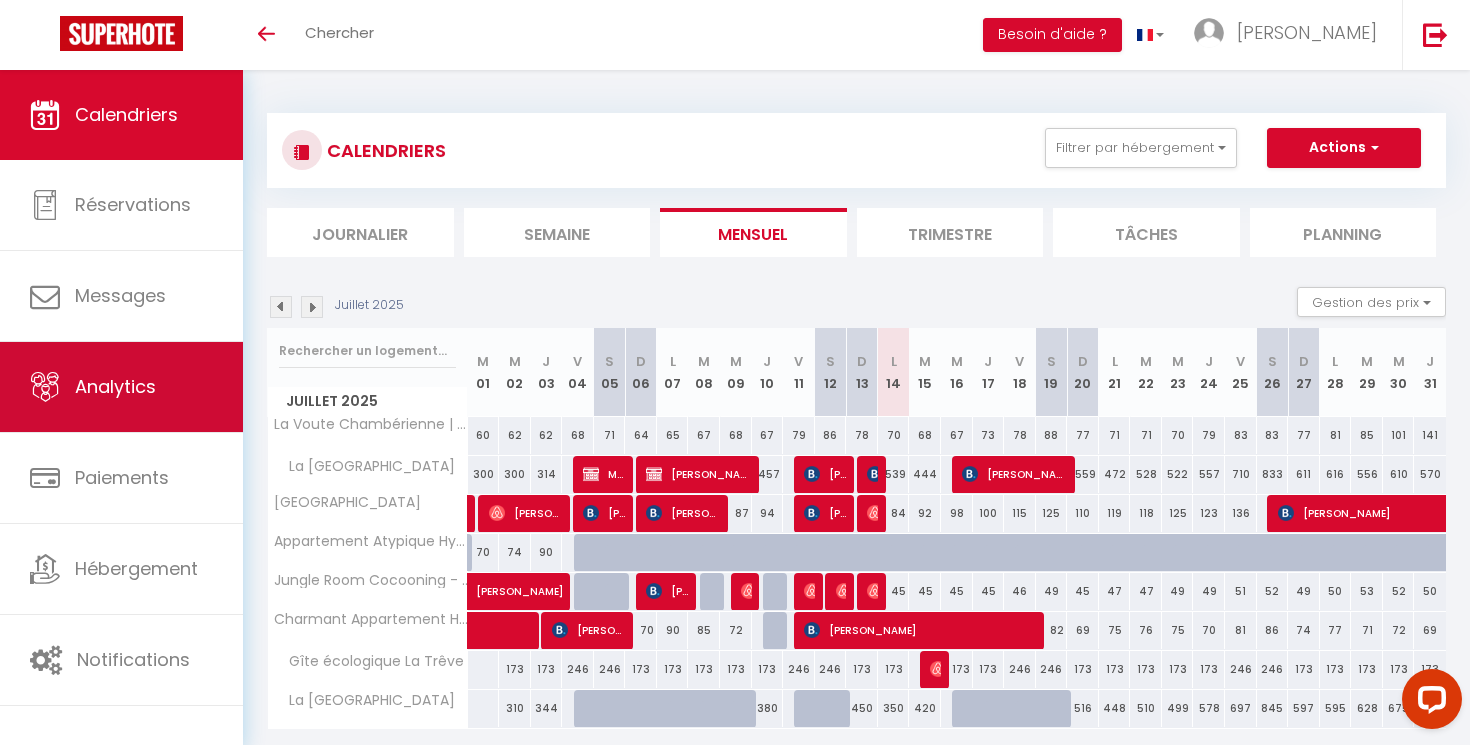 click on "Analytics" at bounding box center [115, 386] 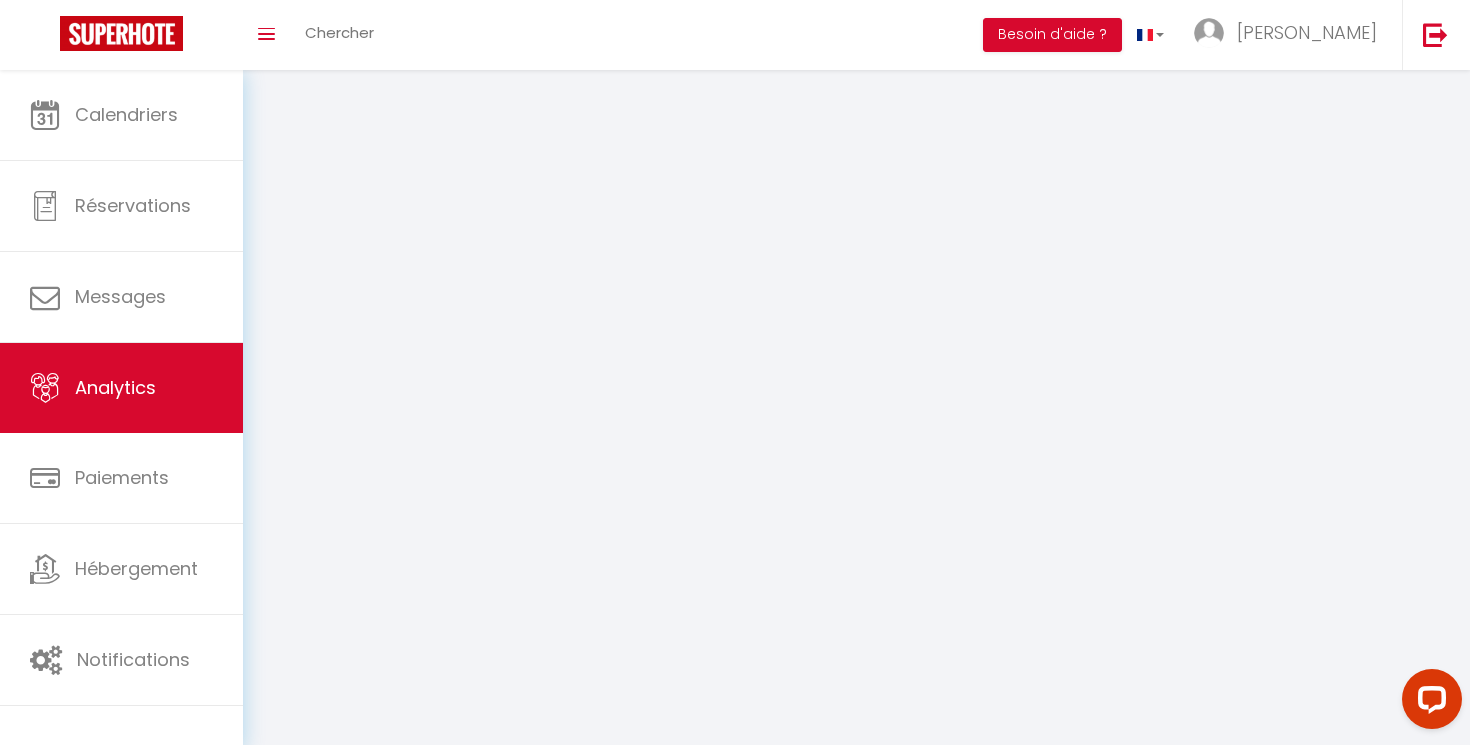 select on "2025" 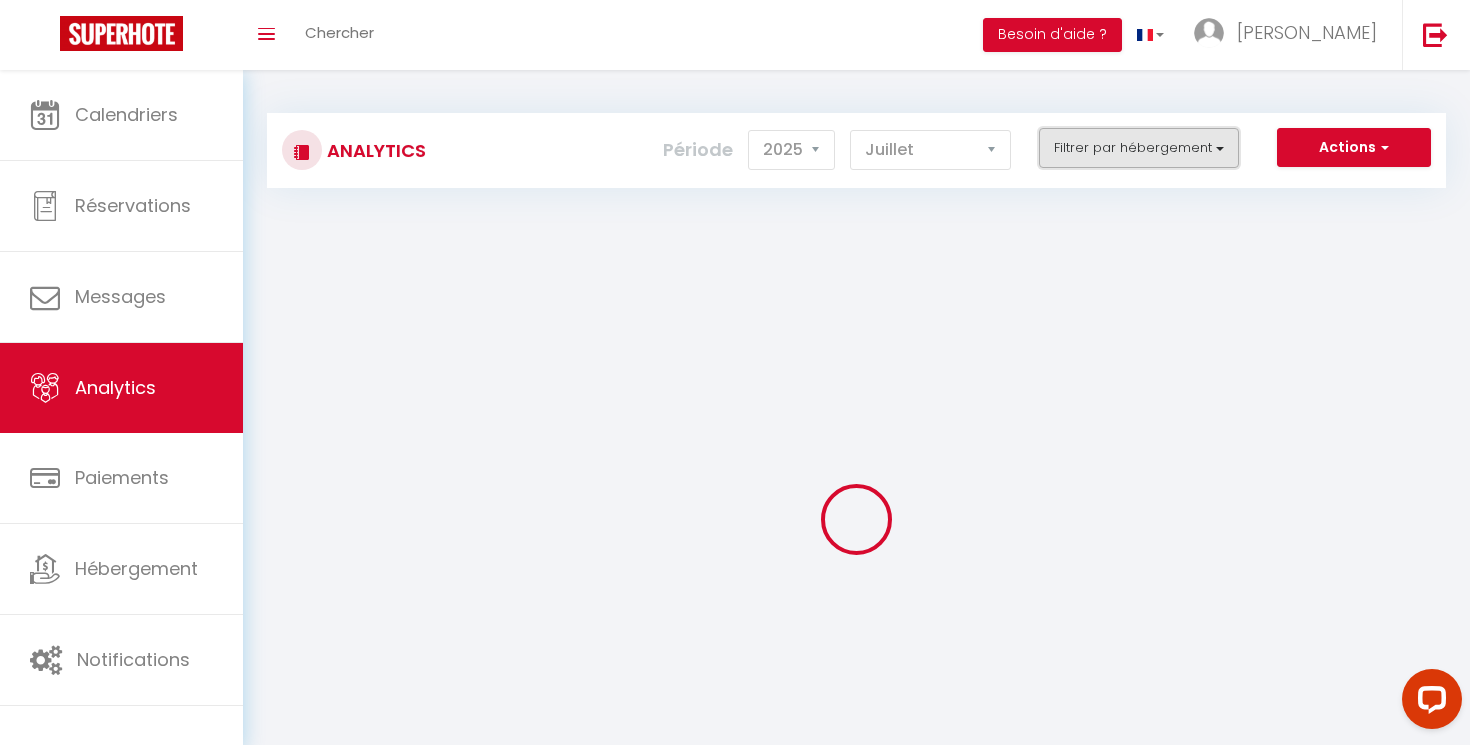 click on "Filtrer par hébergement" at bounding box center [1139, 148] 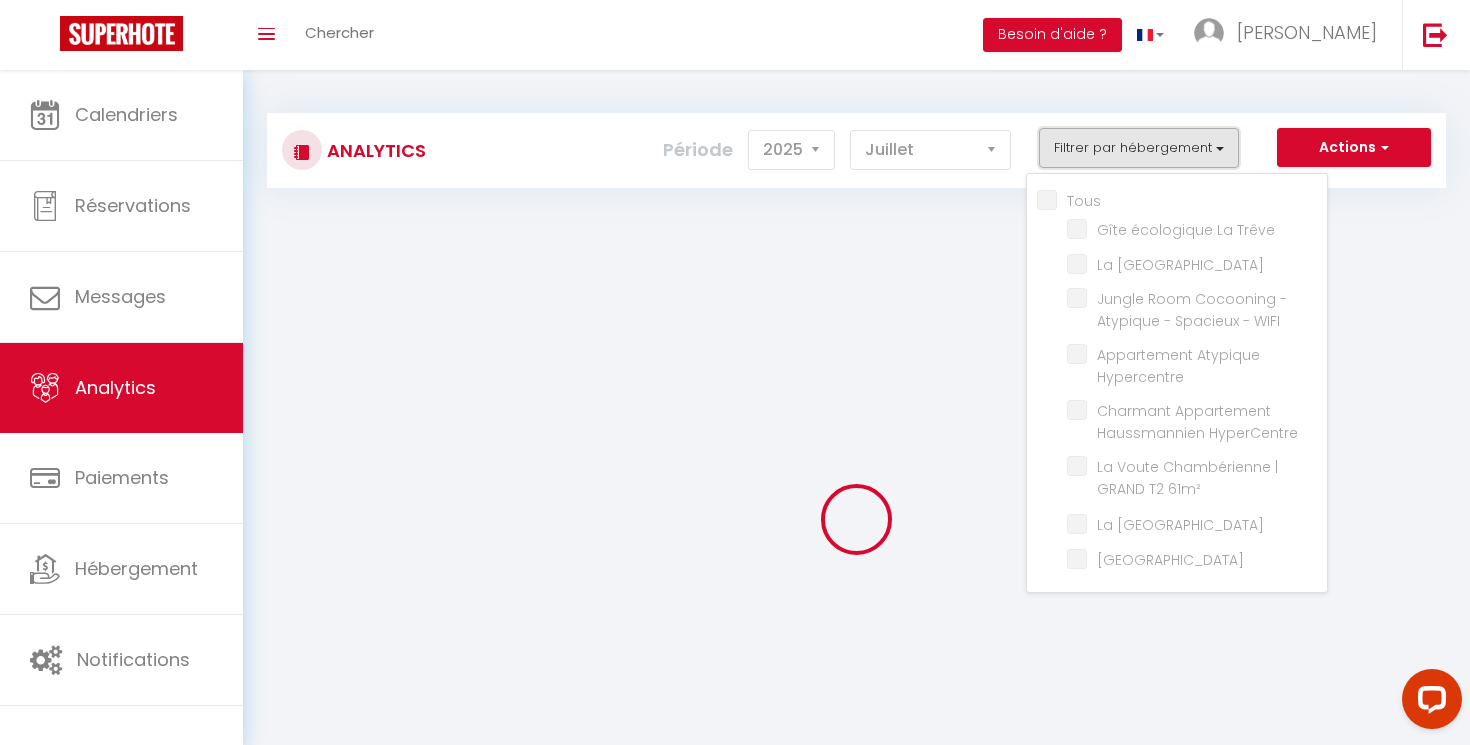 checkbox on "false" 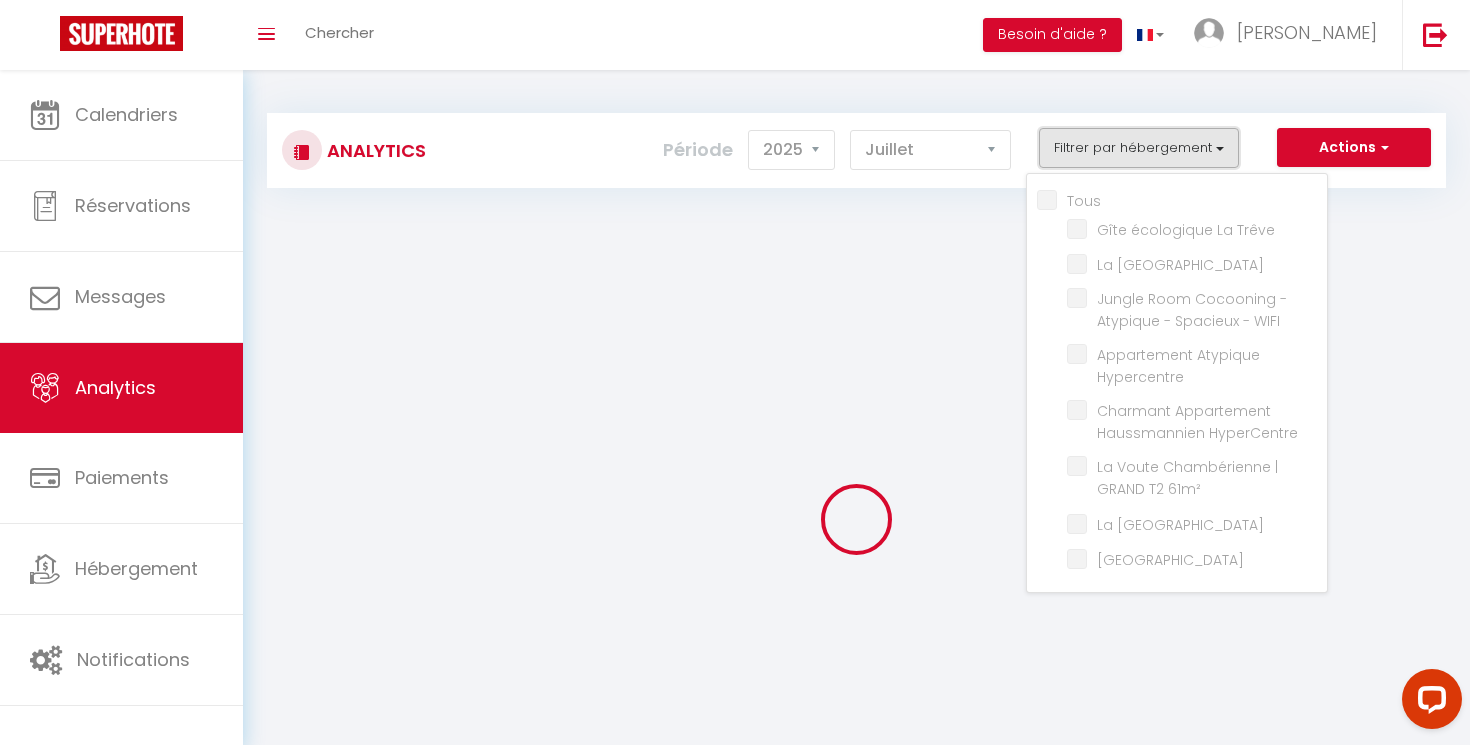 checkbox on "false" 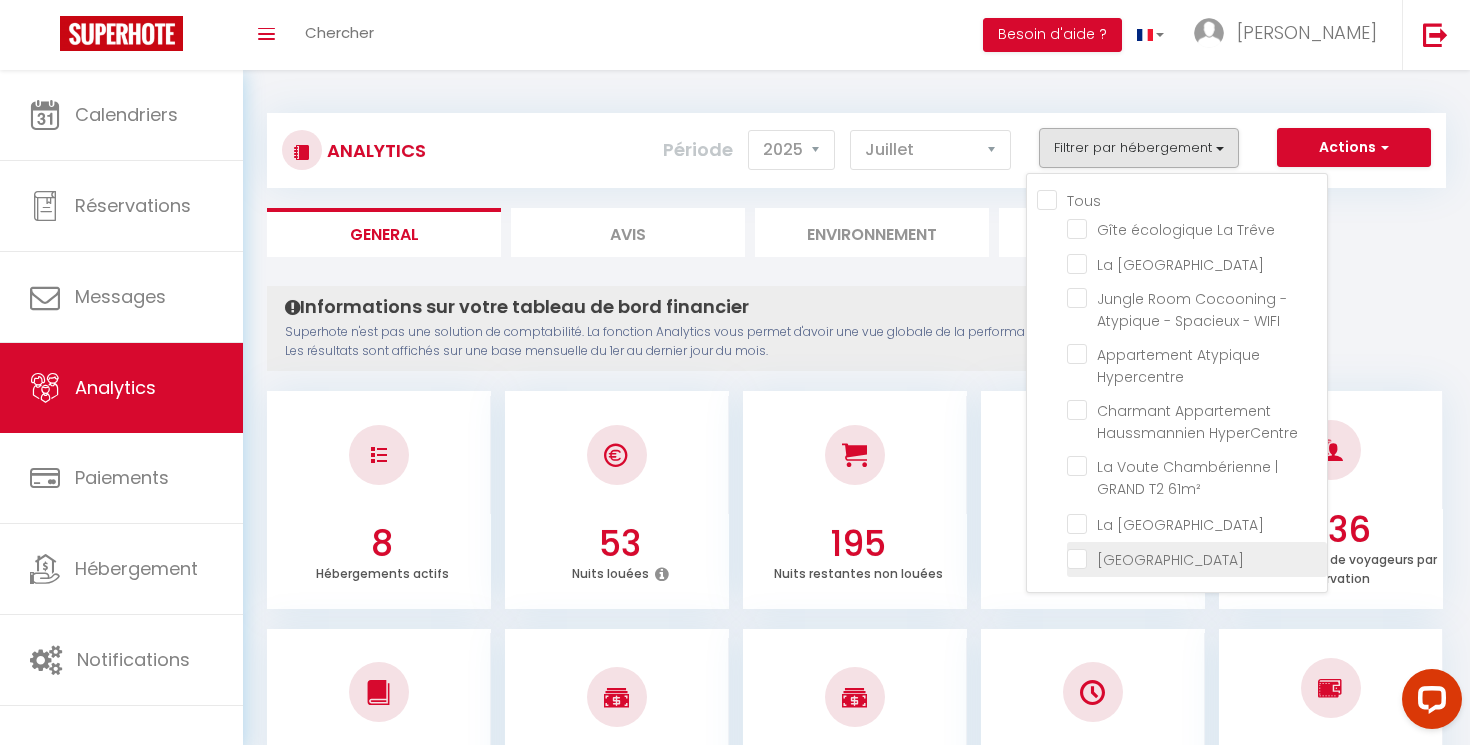click at bounding box center (1197, 558) 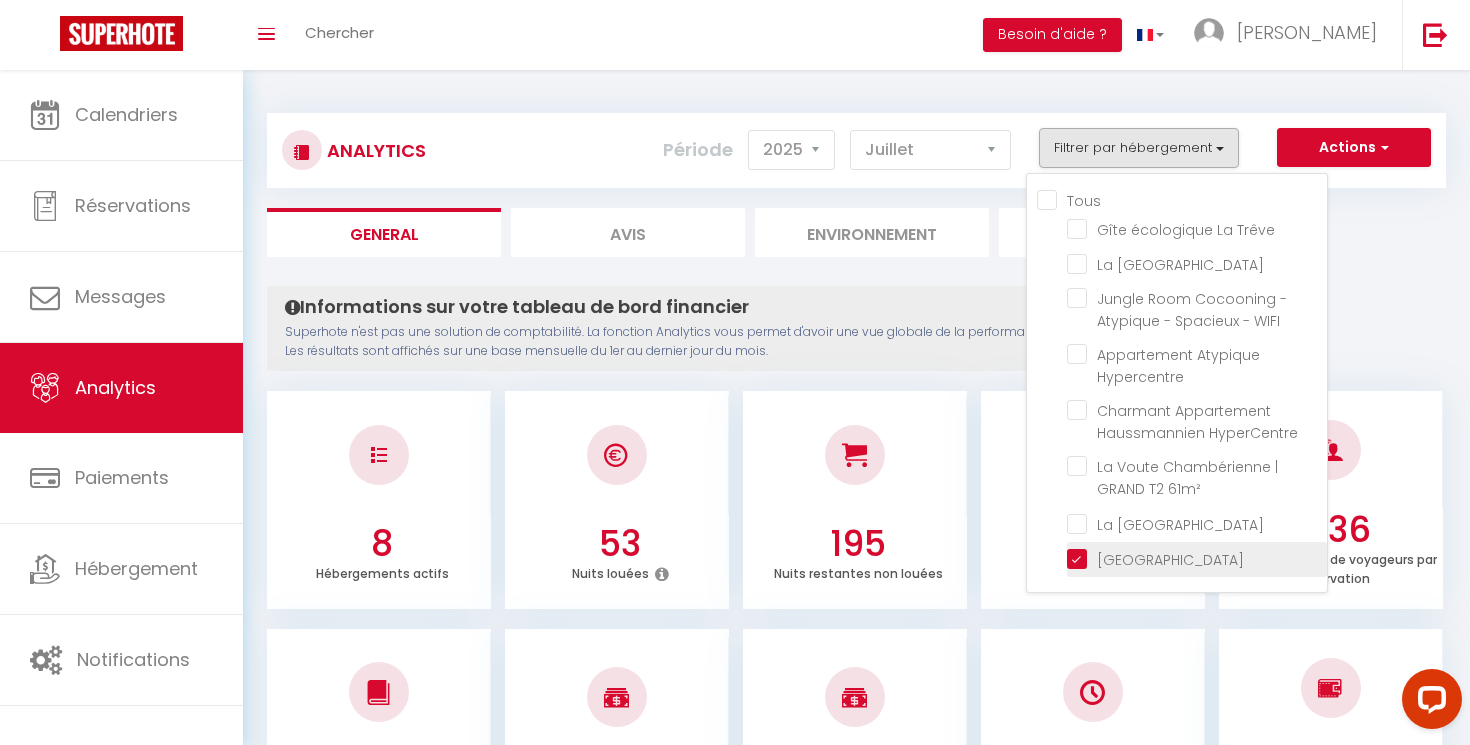 checkbox on "false" 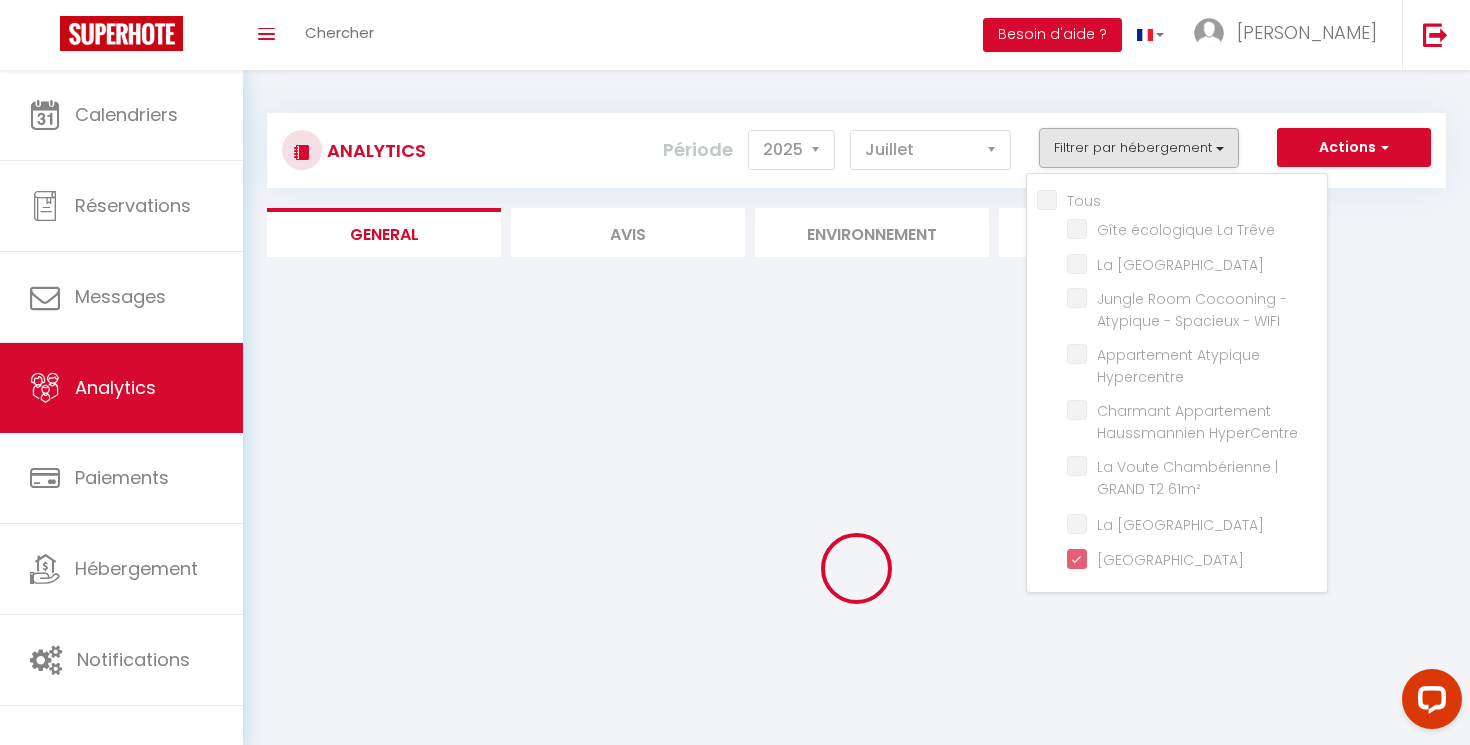 checkbox on "false" 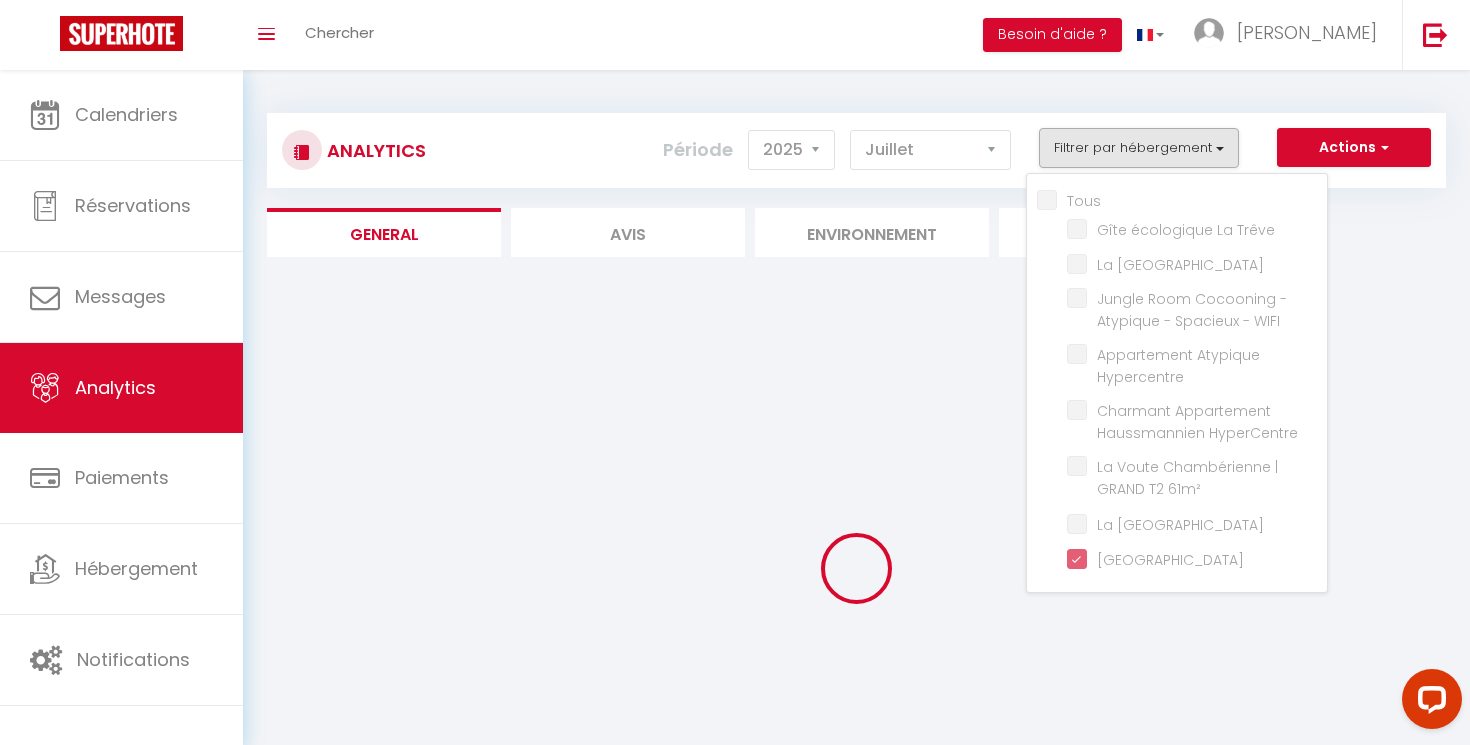 checkbox on "false" 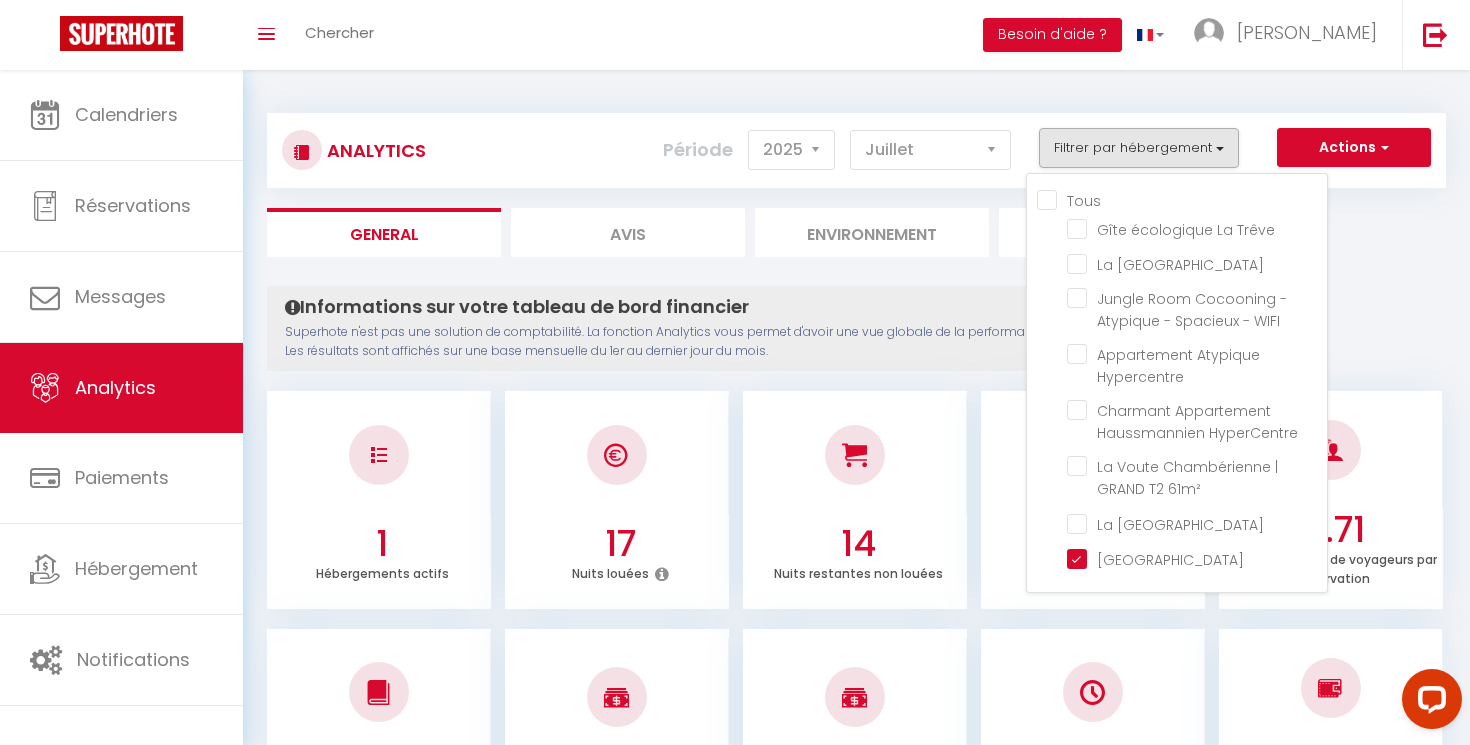 click on "Superhote n'est pas une solution de comptabilité. La fonction Analytics vous permet d'avoir une vue globale de la performance financière de vos annonces.
Les résultats sont affichés sur une base mensuelle du 1er au dernier jour du mois." at bounding box center [751, 342] 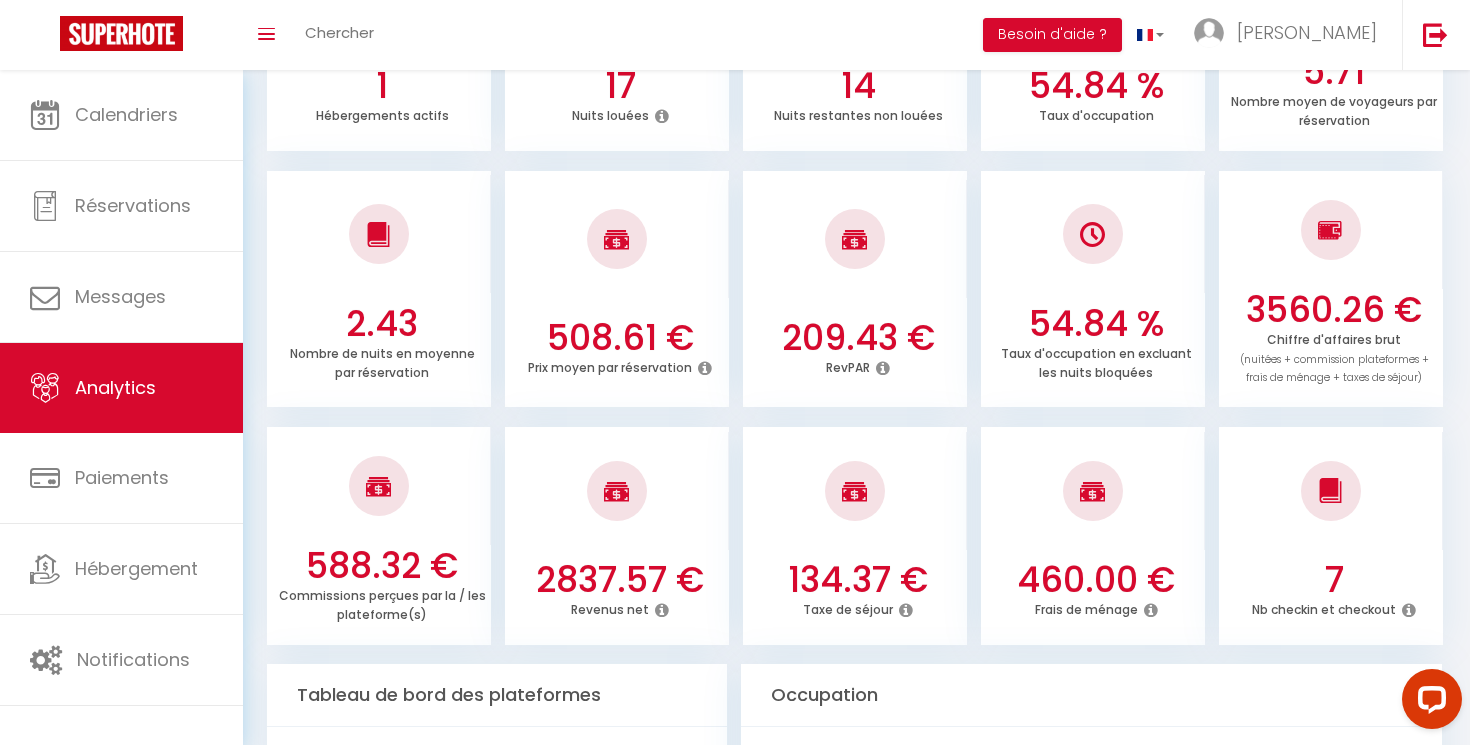 scroll, scrollTop: 457, scrollLeft: 0, axis: vertical 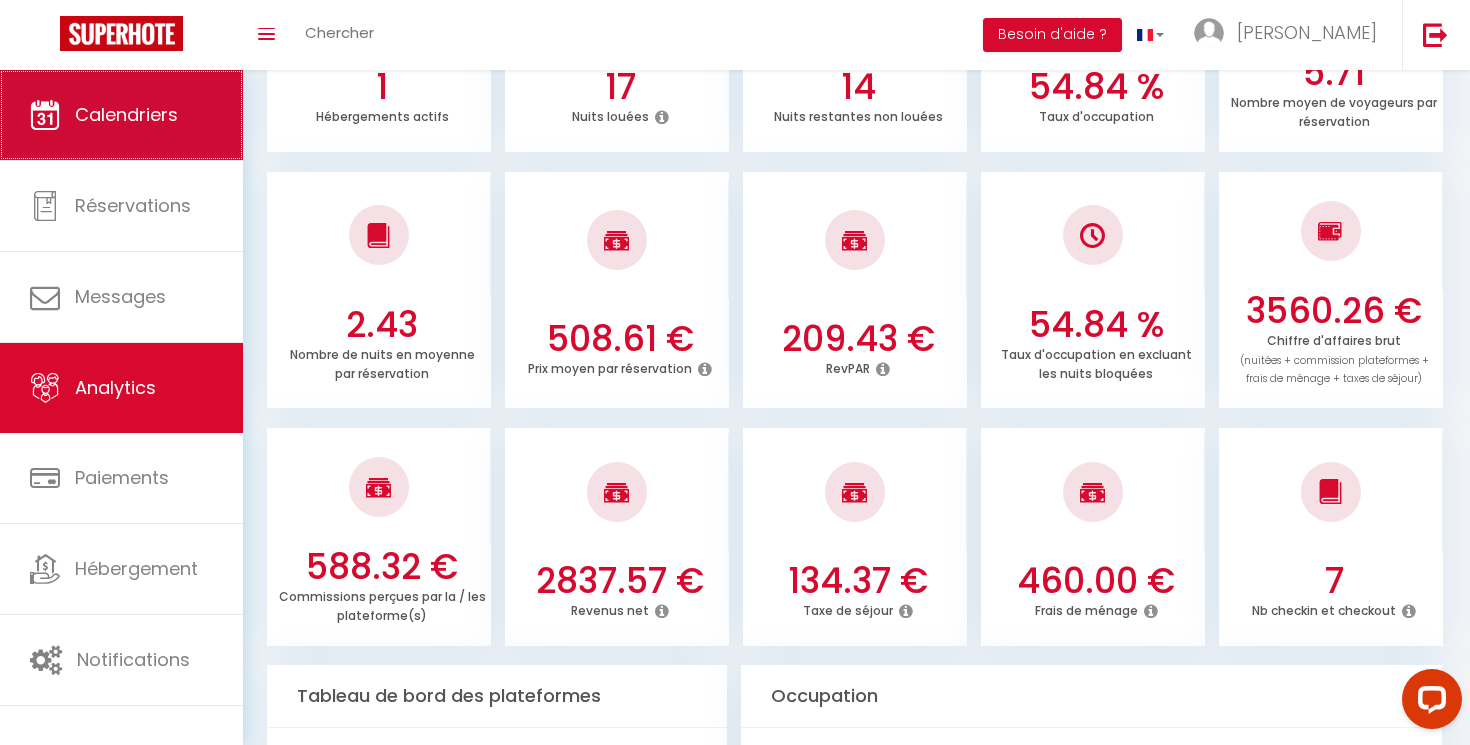 click on "Calendriers" at bounding box center [126, 114] 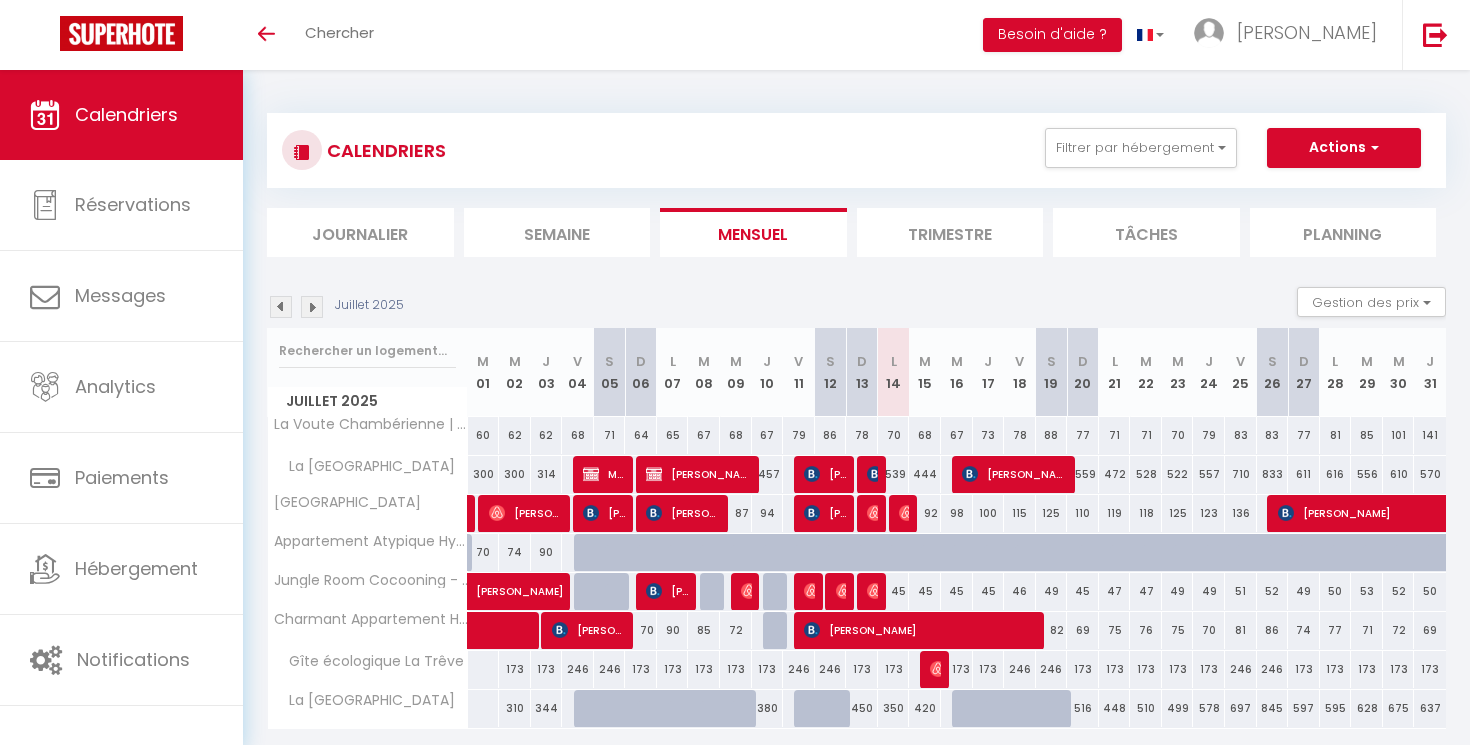 scroll, scrollTop: 0, scrollLeft: 0, axis: both 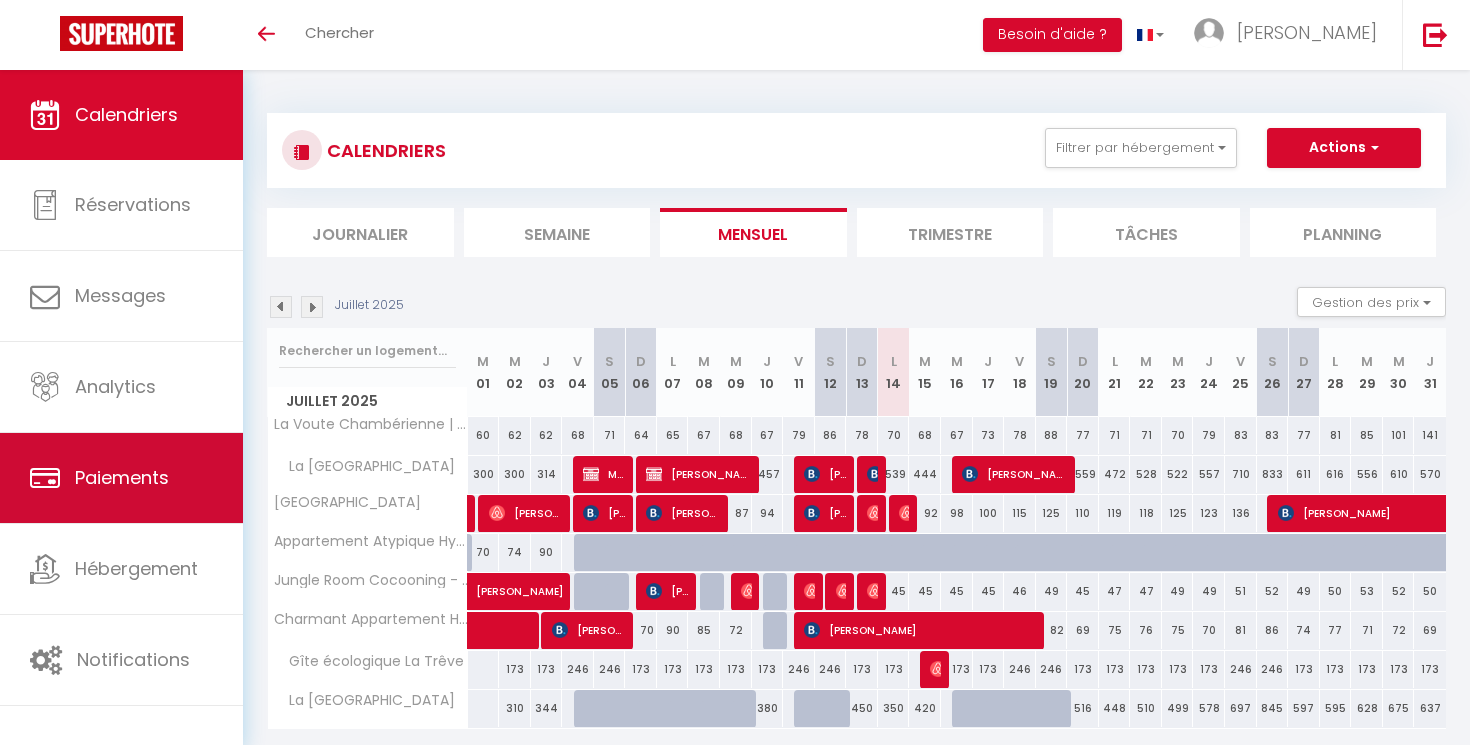 click on "Paiements" at bounding box center [121, 478] 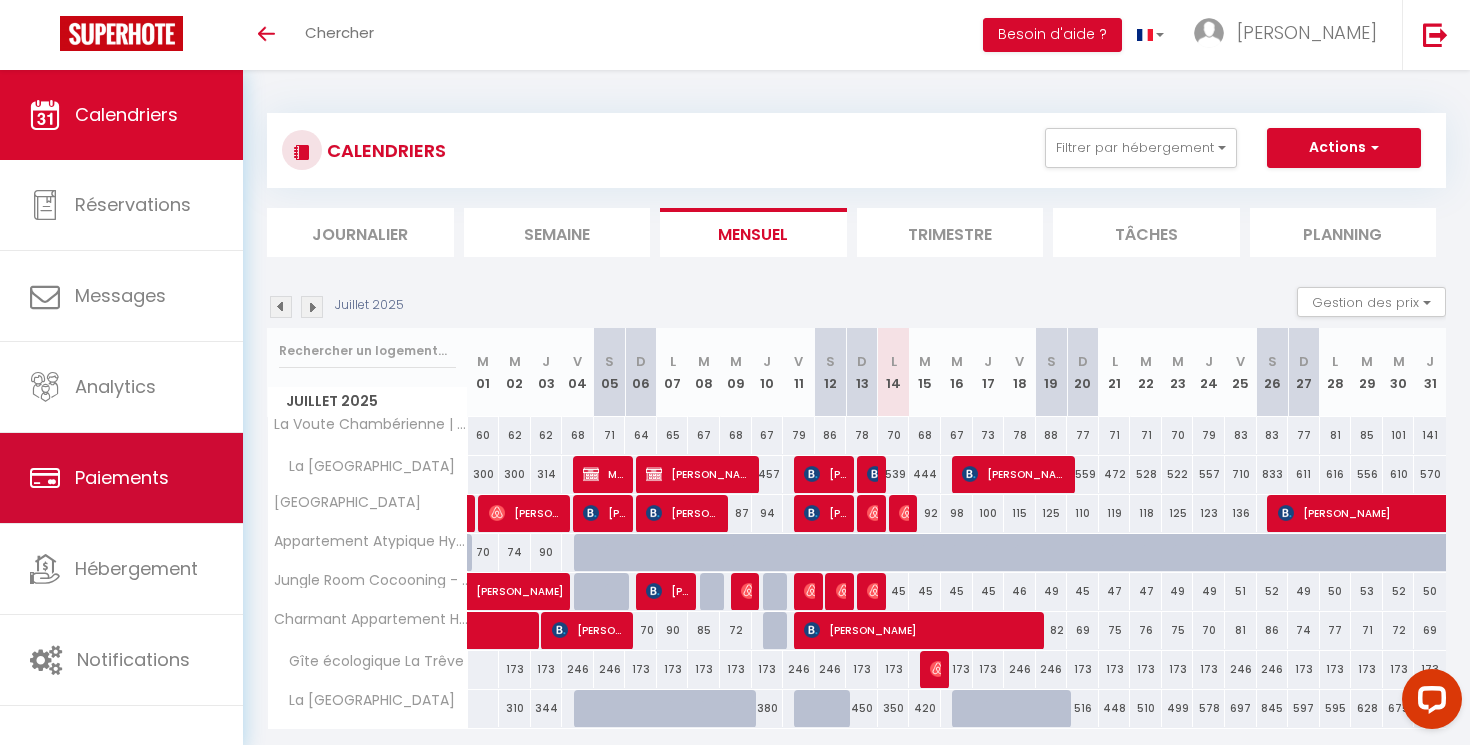 scroll, scrollTop: 0, scrollLeft: 0, axis: both 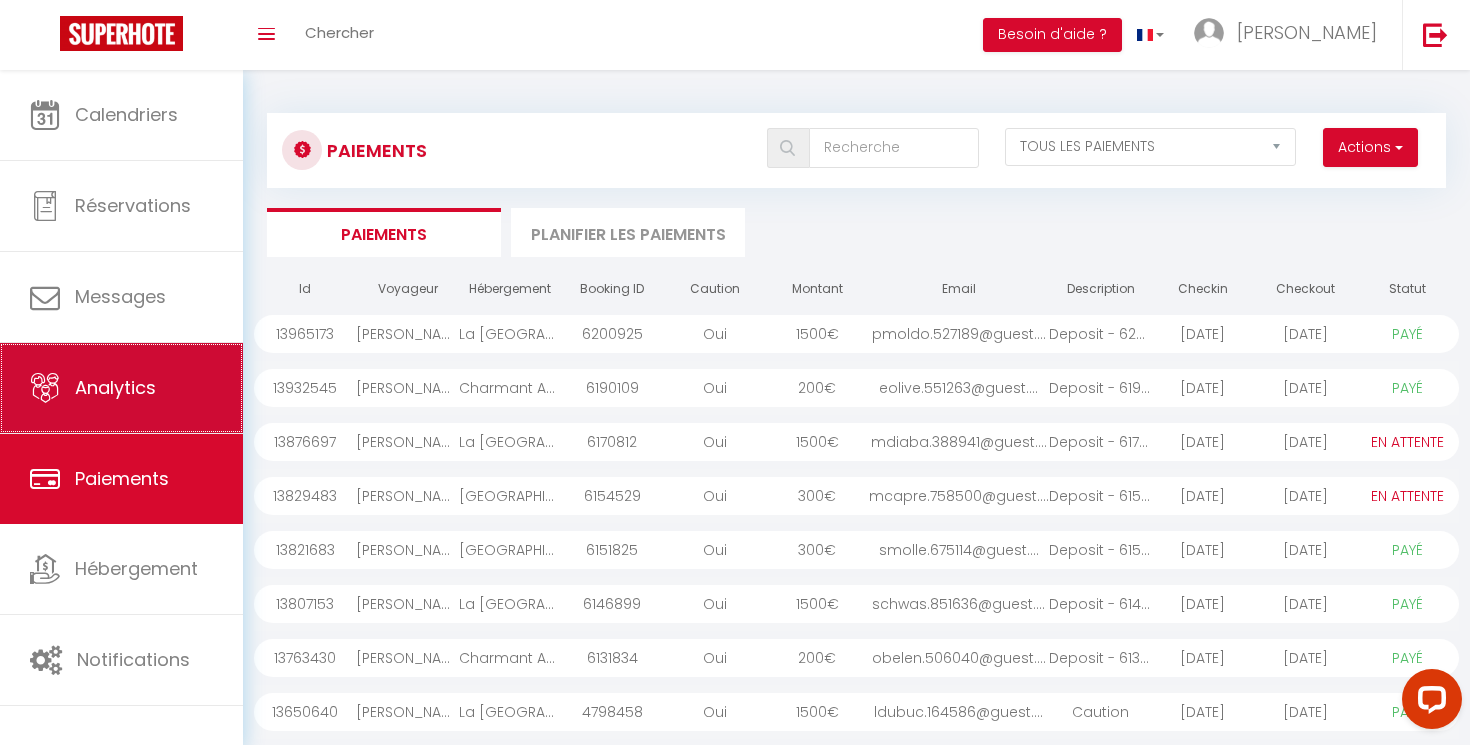 click on "Analytics" at bounding box center [115, 387] 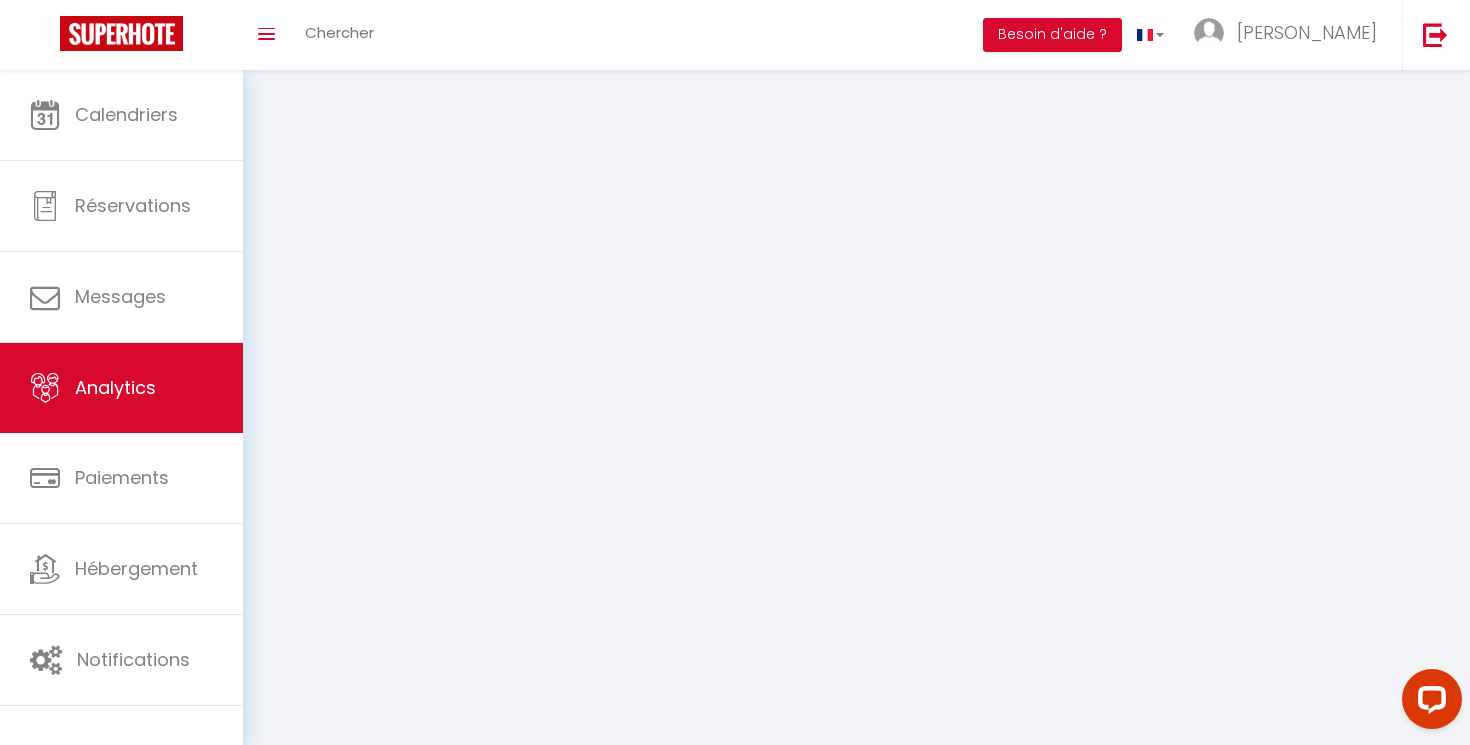 select on "2025" 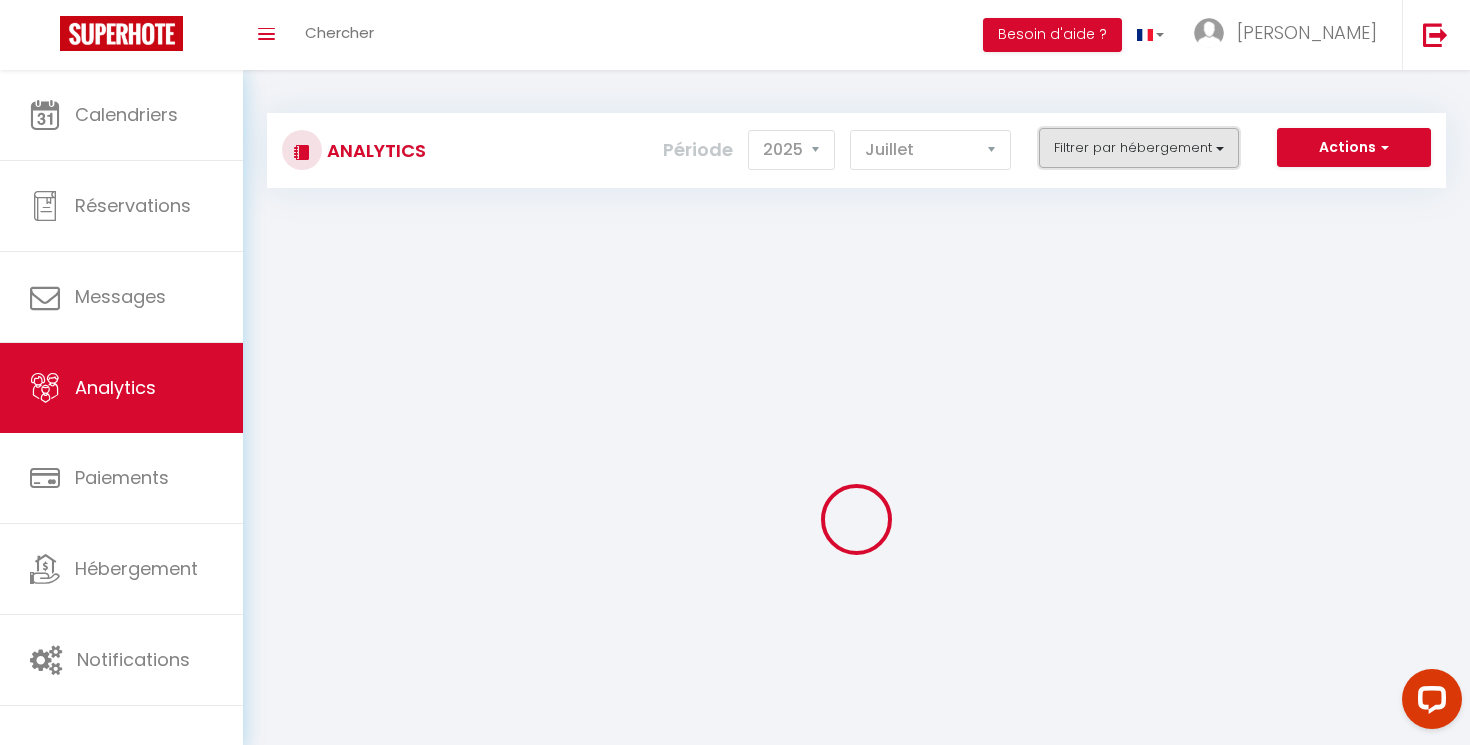 click on "Filtrer par hébergement" at bounding box center (1139, 148) 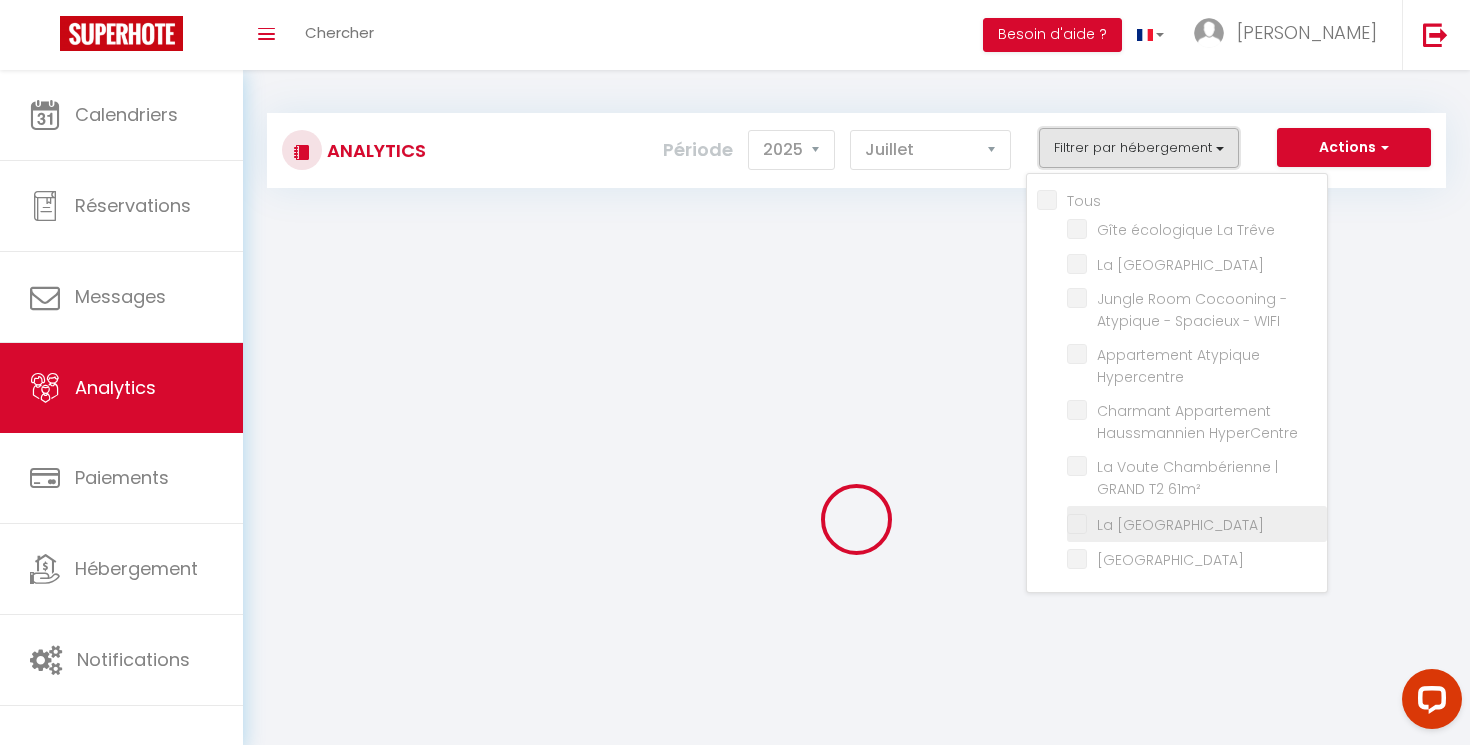 checkbox on "false" 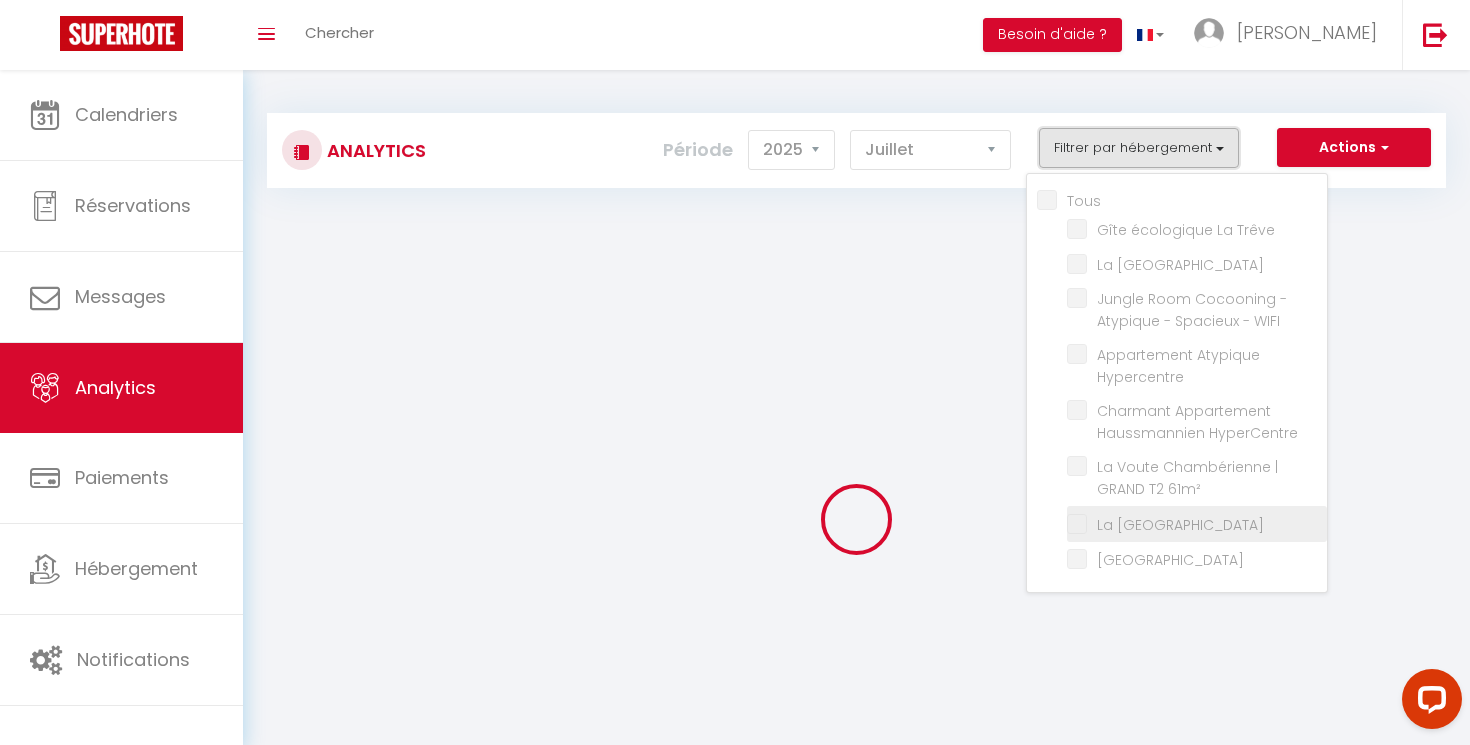 checkbox on "false" 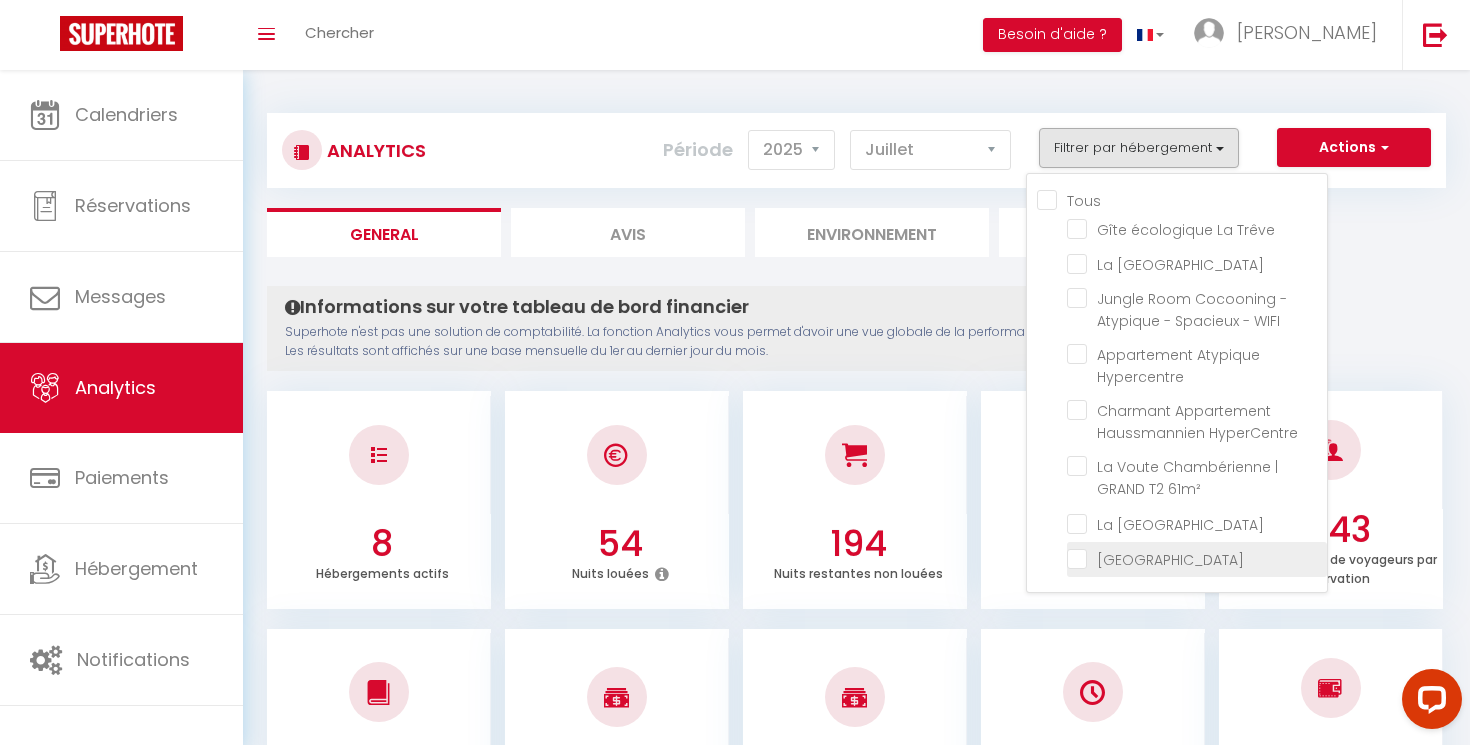 click at bounding box center (1197, 558) 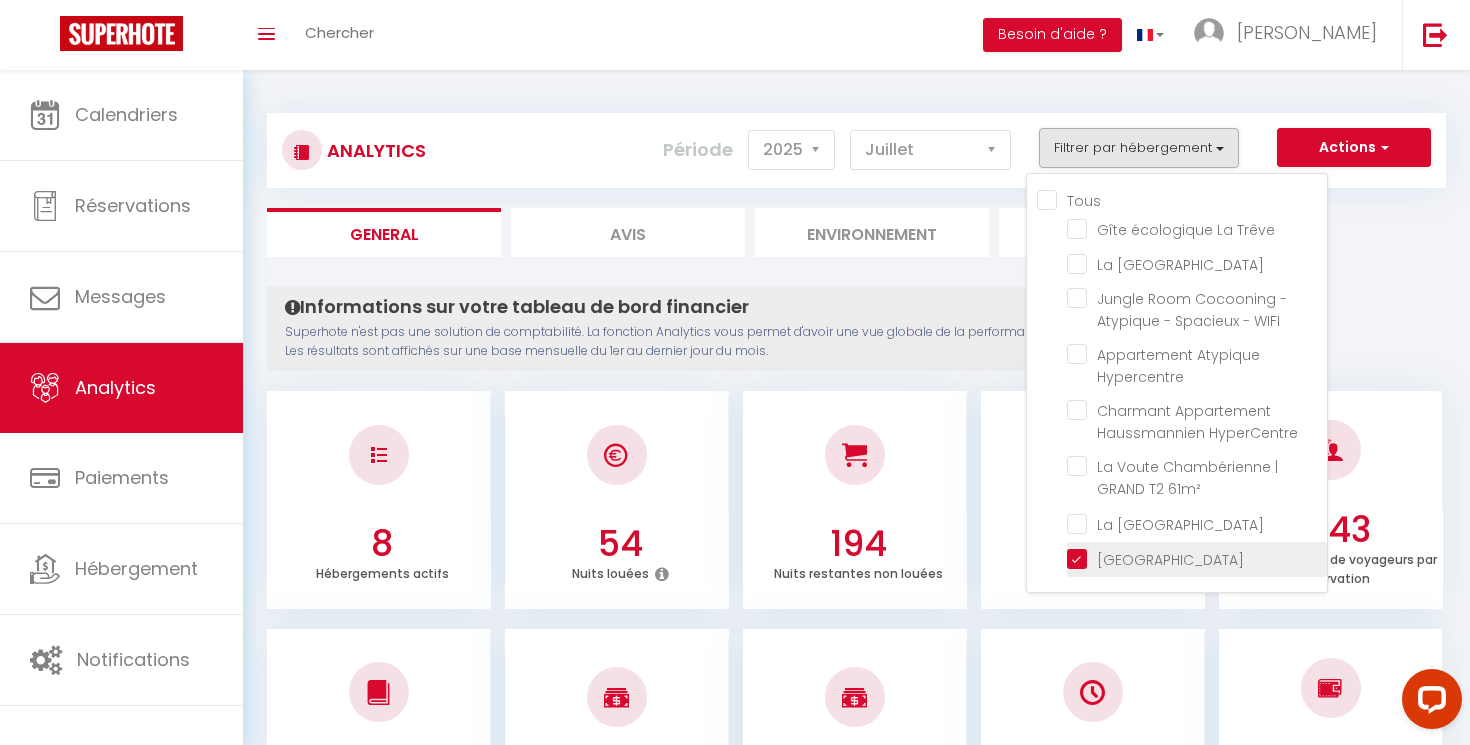 checkbox on "false" 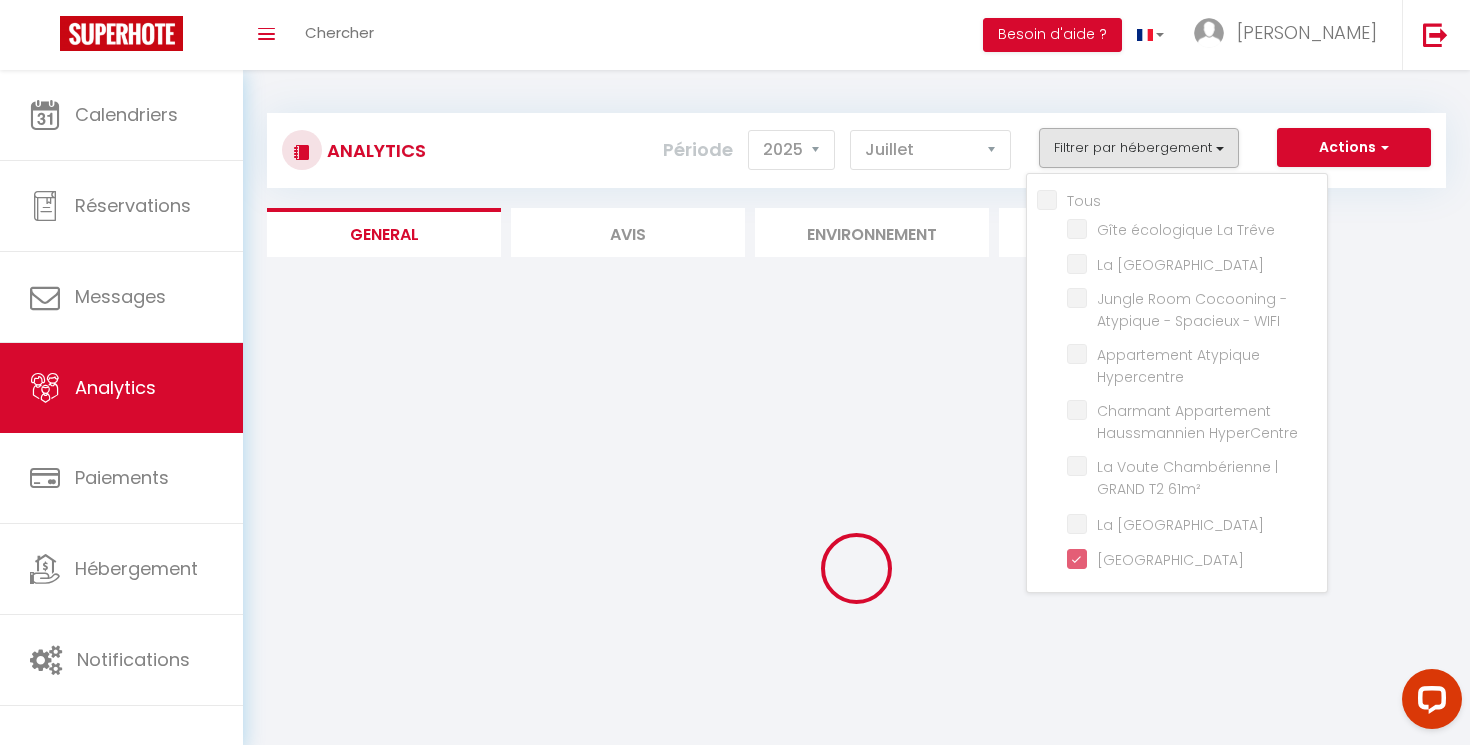 checkbox on "false" 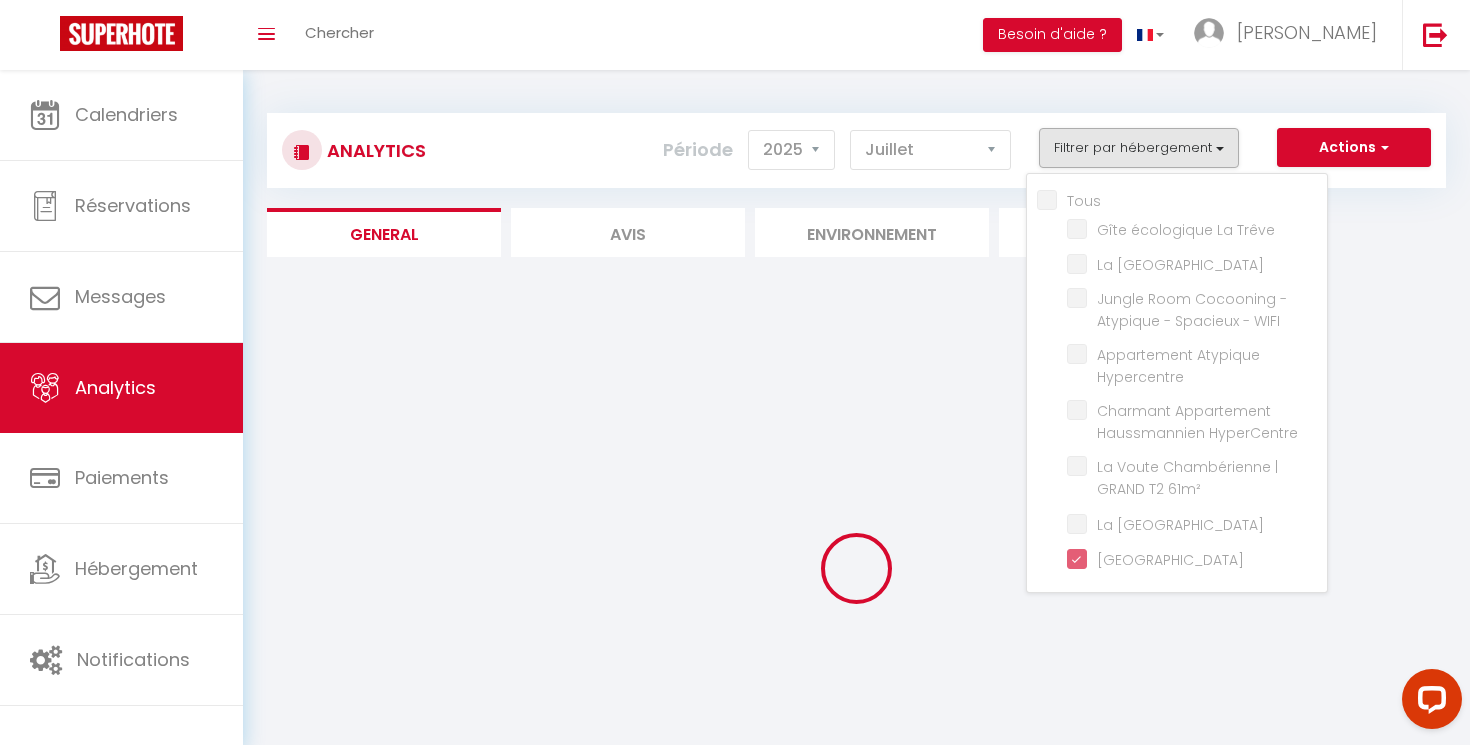checkbox on "false" 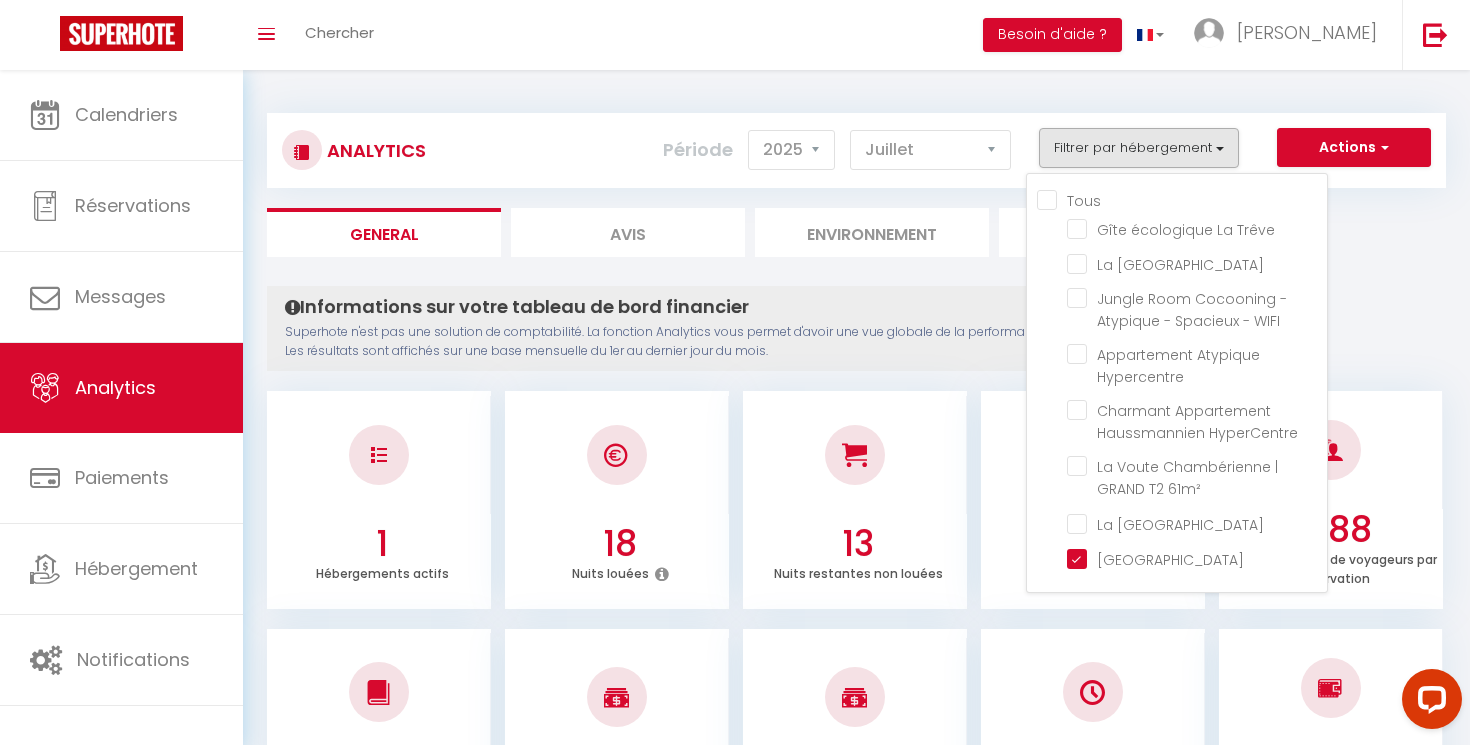 click on "Informations sur votre tableau de bord financier   Superhote n'est pas une solution de comptabilité. La fonction Analytics vous permet d'avoir une vue globale de la performance financière de vos annonces.
Les résultats sont affichés sur une base mensuelle du 1er au dernier jour du mois." at bounding box center [751, 328] 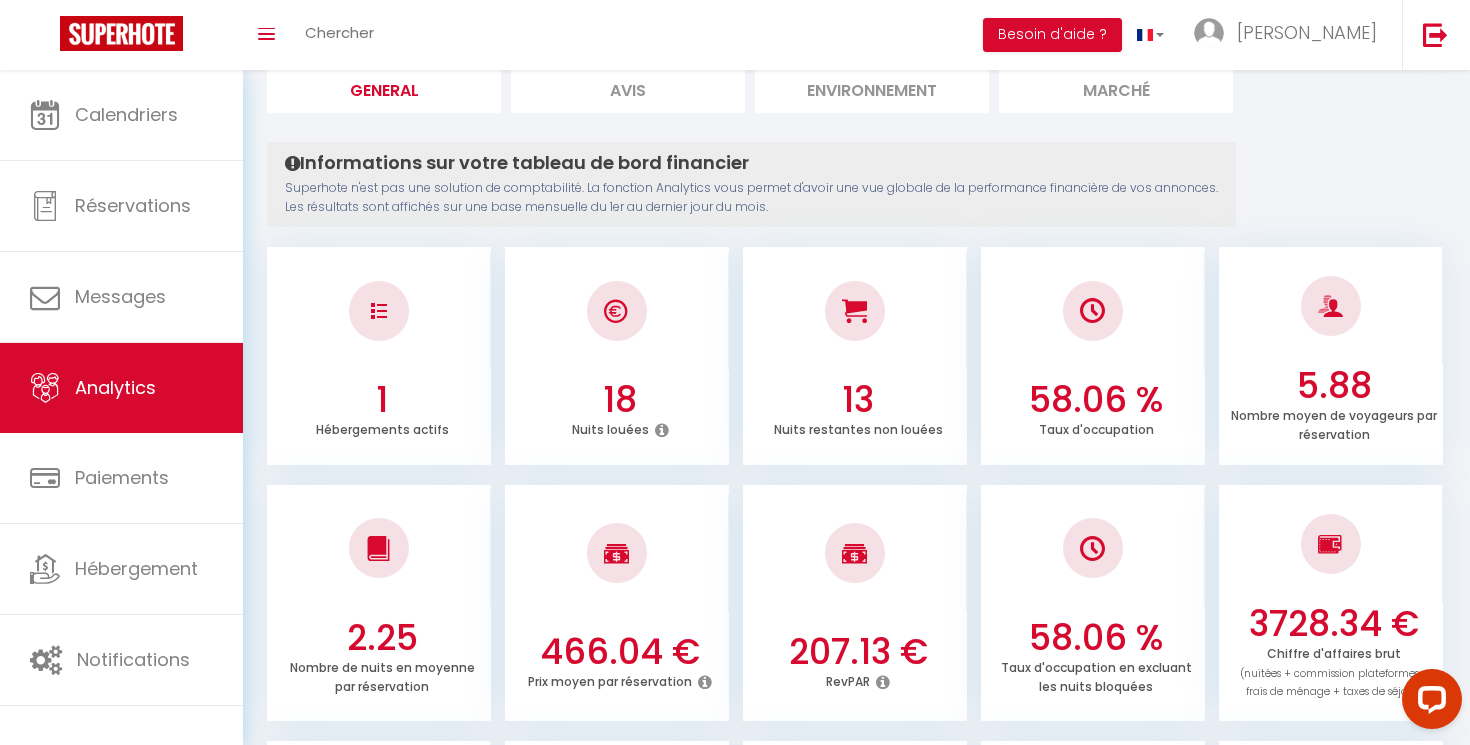 scroll, scrollTop: 0, scrollLeft: 0, axis: both 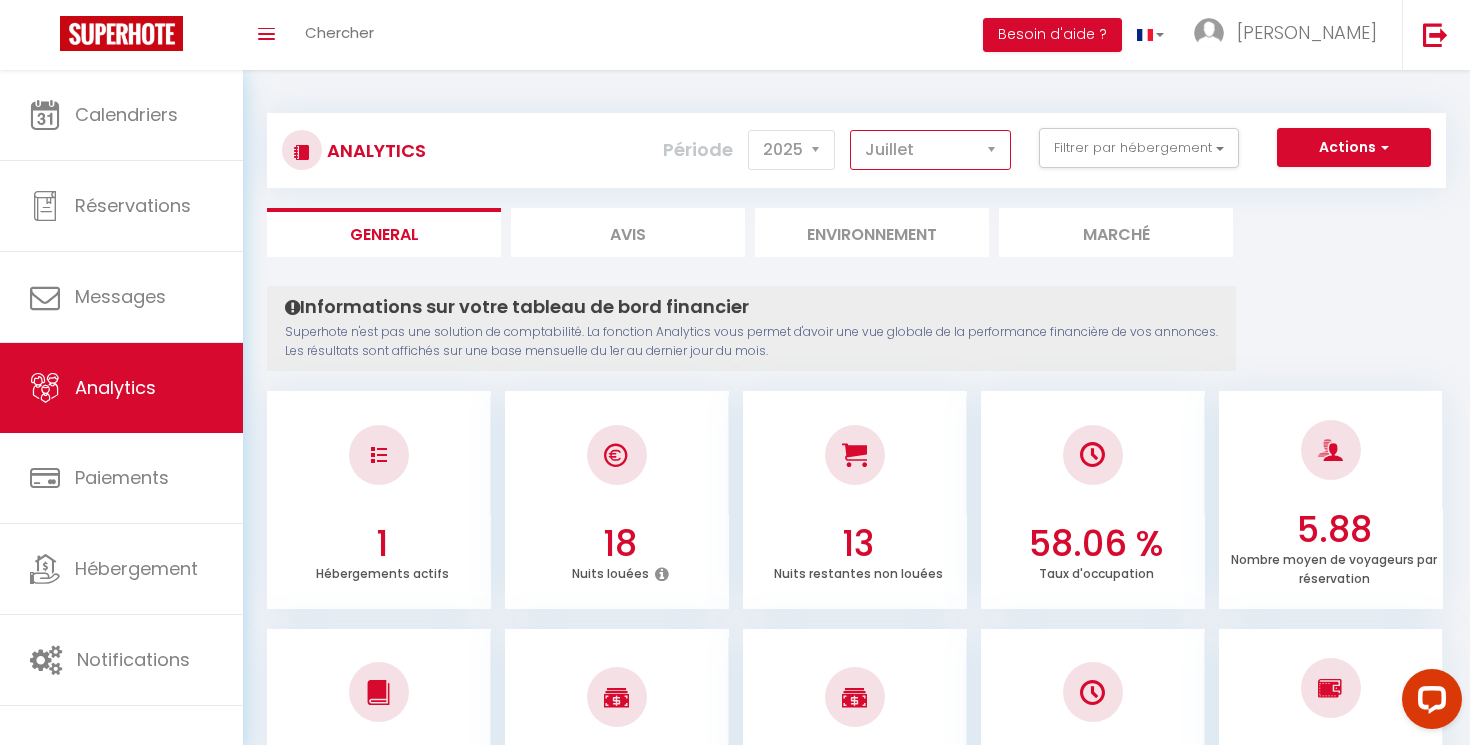 click on "[PERSON_NAME]   Mars   [PERSON_NAME]   Juin   Juillet   Août   Septembre   Octobre   Novembre   Décembre" at bounding box center (930, 150) 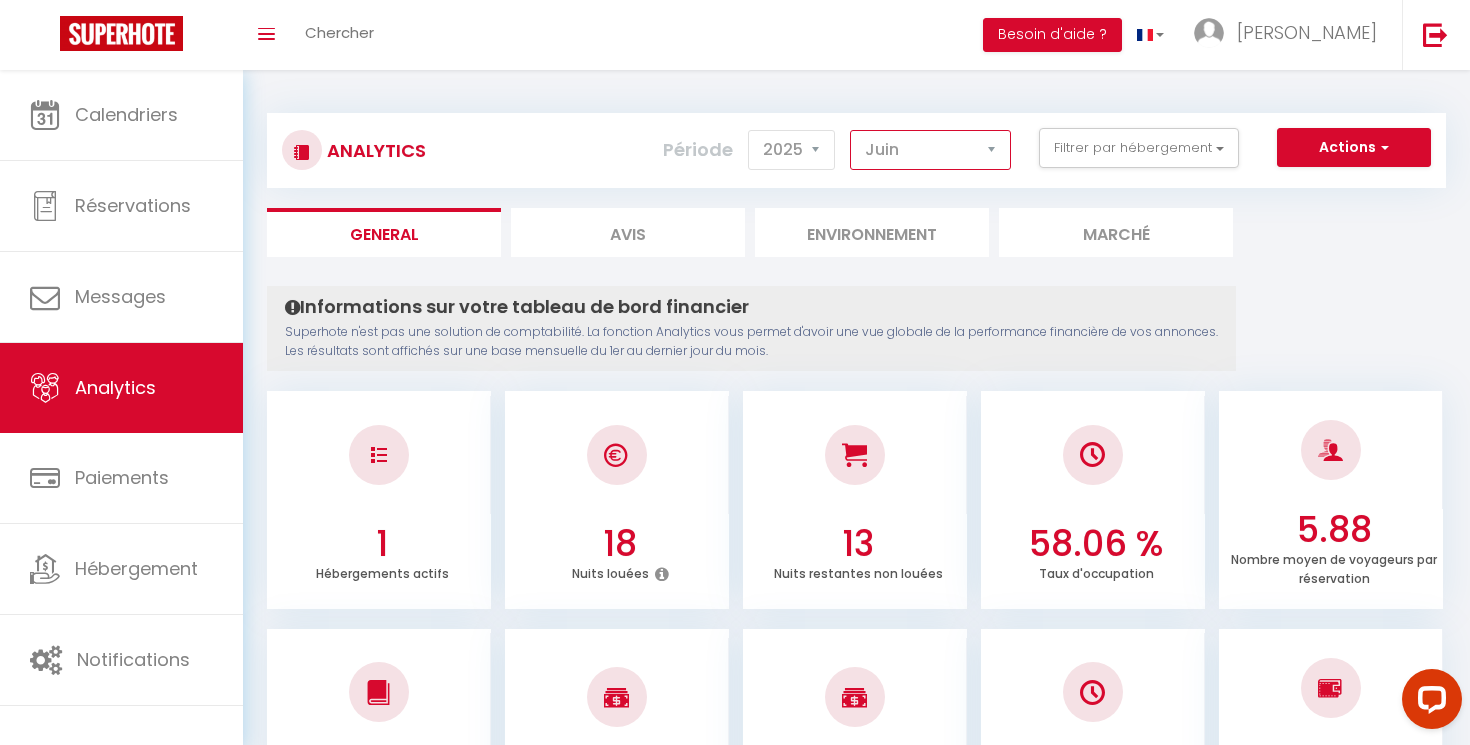 click on "Juin" at bounding box center [0, 0] 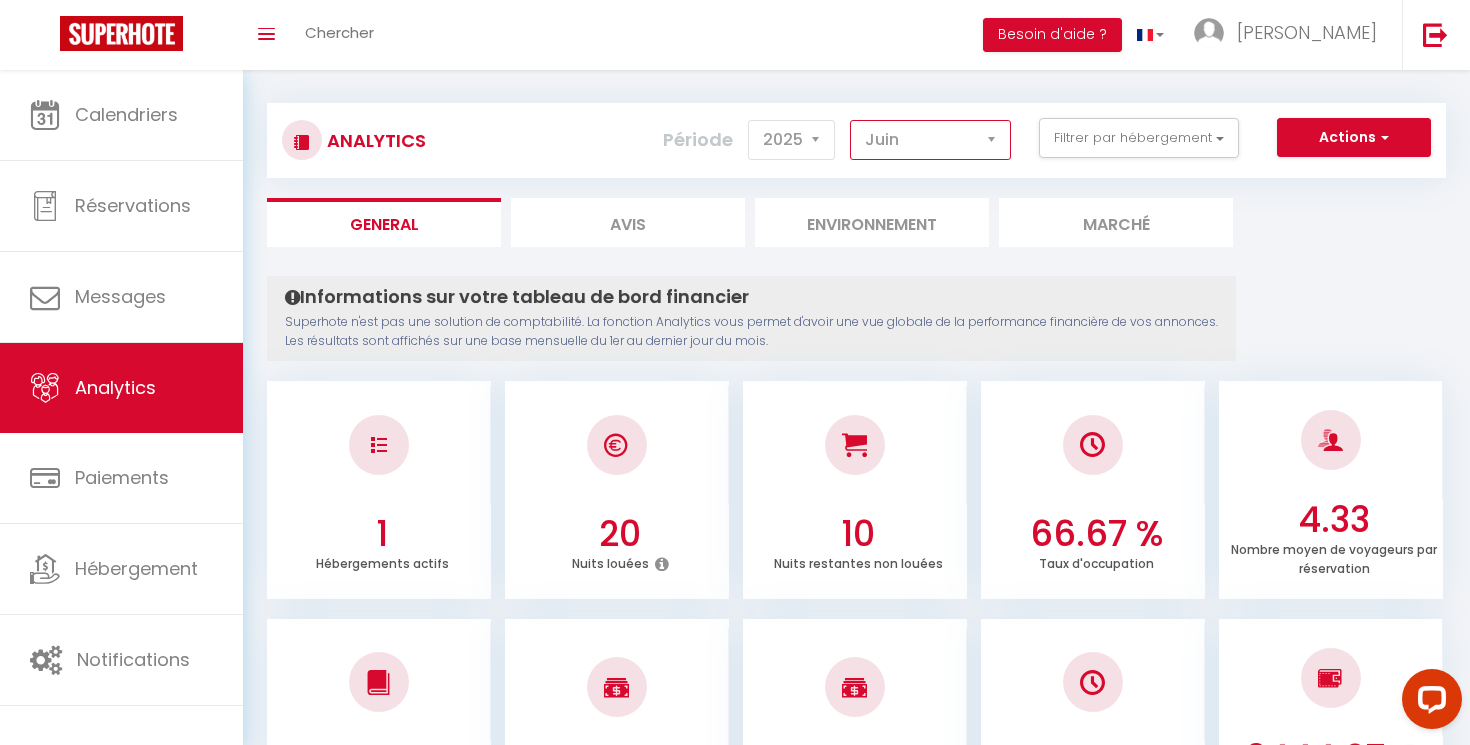 scroll, scrollTop: 0, scrollLeft: 0, axis: both 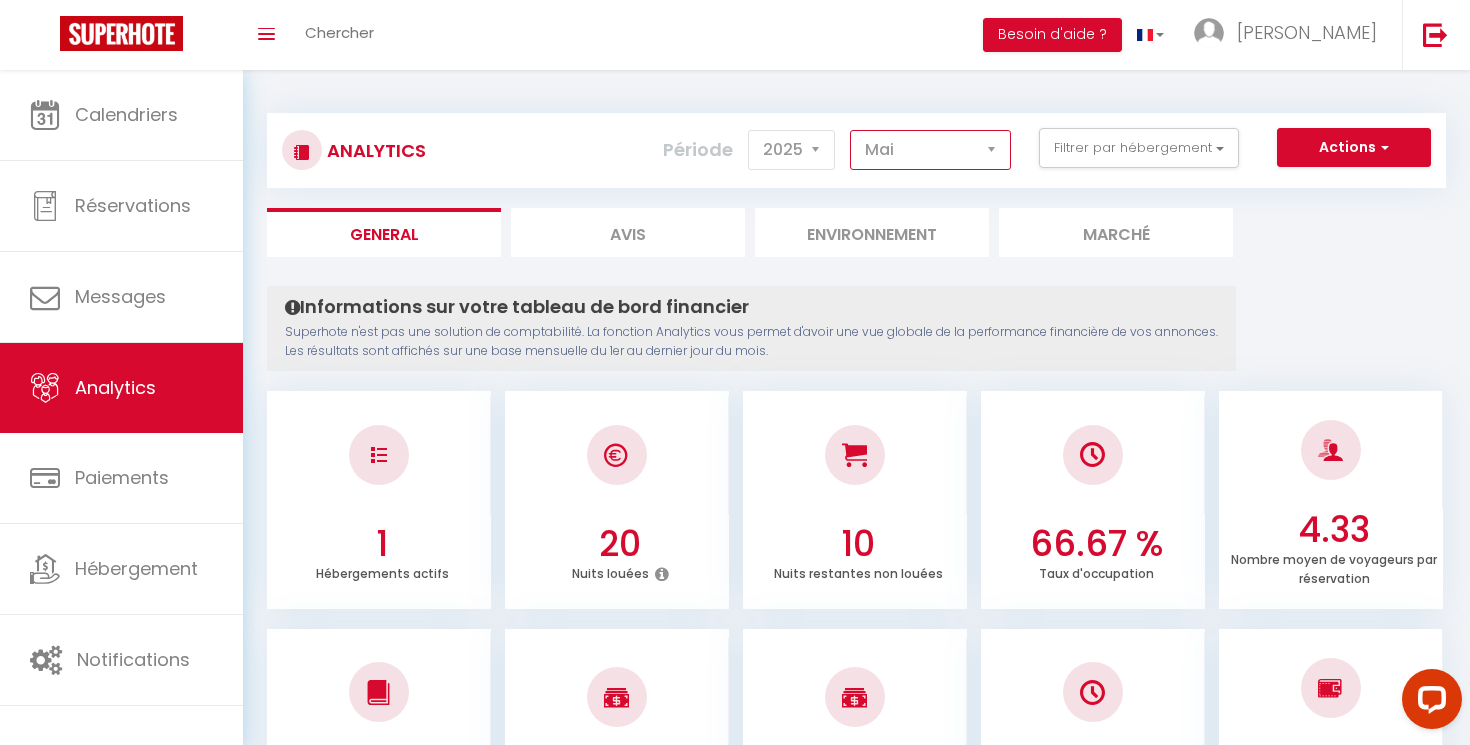 click on "Mai" at bounding box center [0, 0] 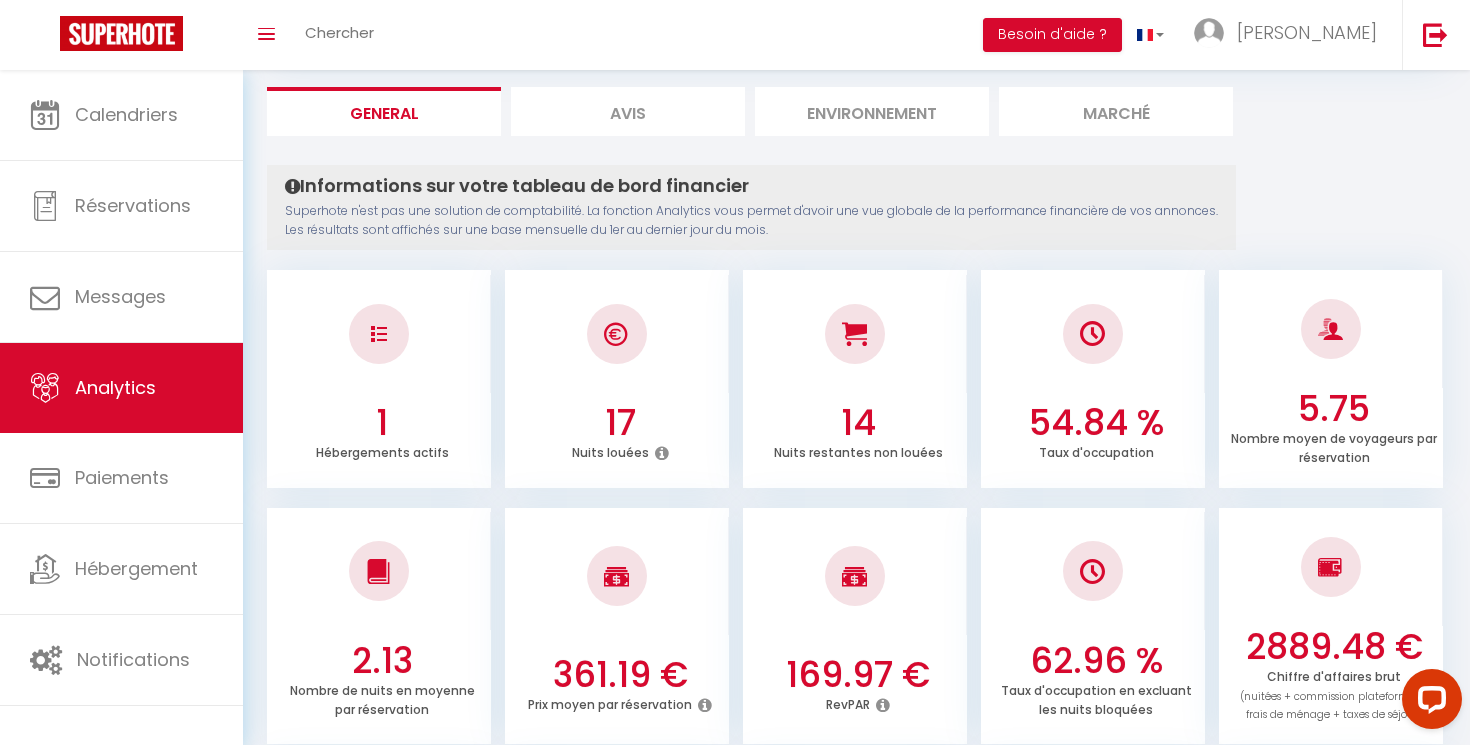 scroll, scrollTop: 0, scrollLeft: 0, axis: both 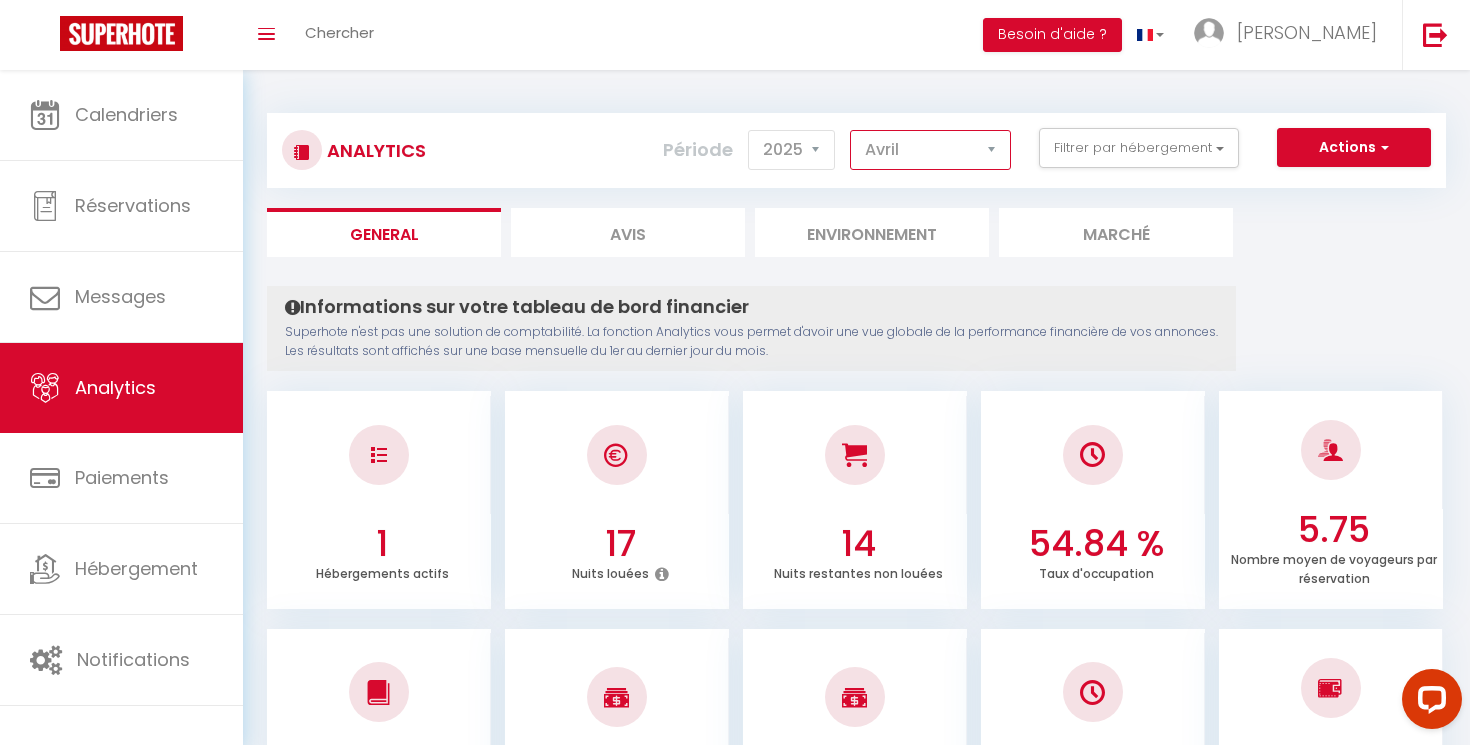 click on "Avril" at bounding box center (0, 0) 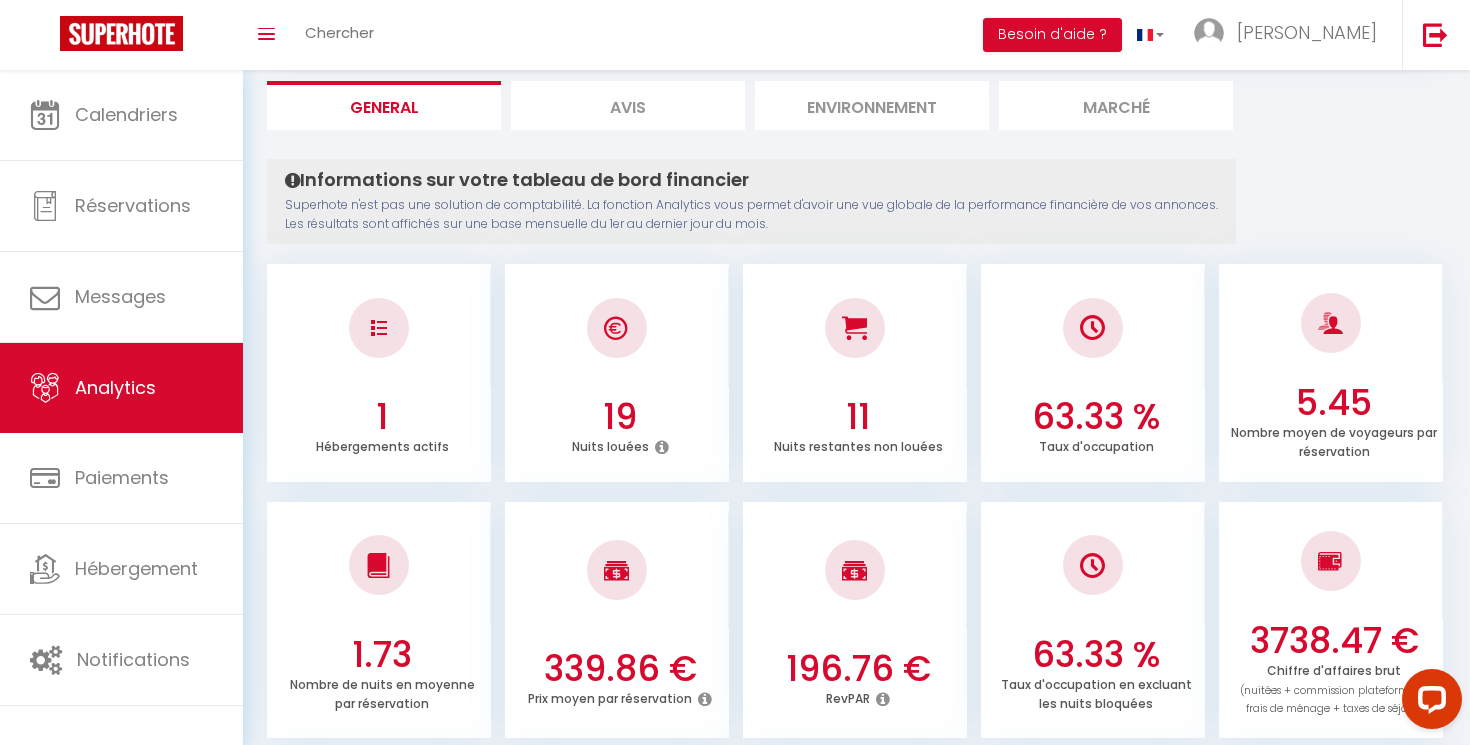 scroll, scrollTop: 15, scrollLeft: 0, axis: vertical 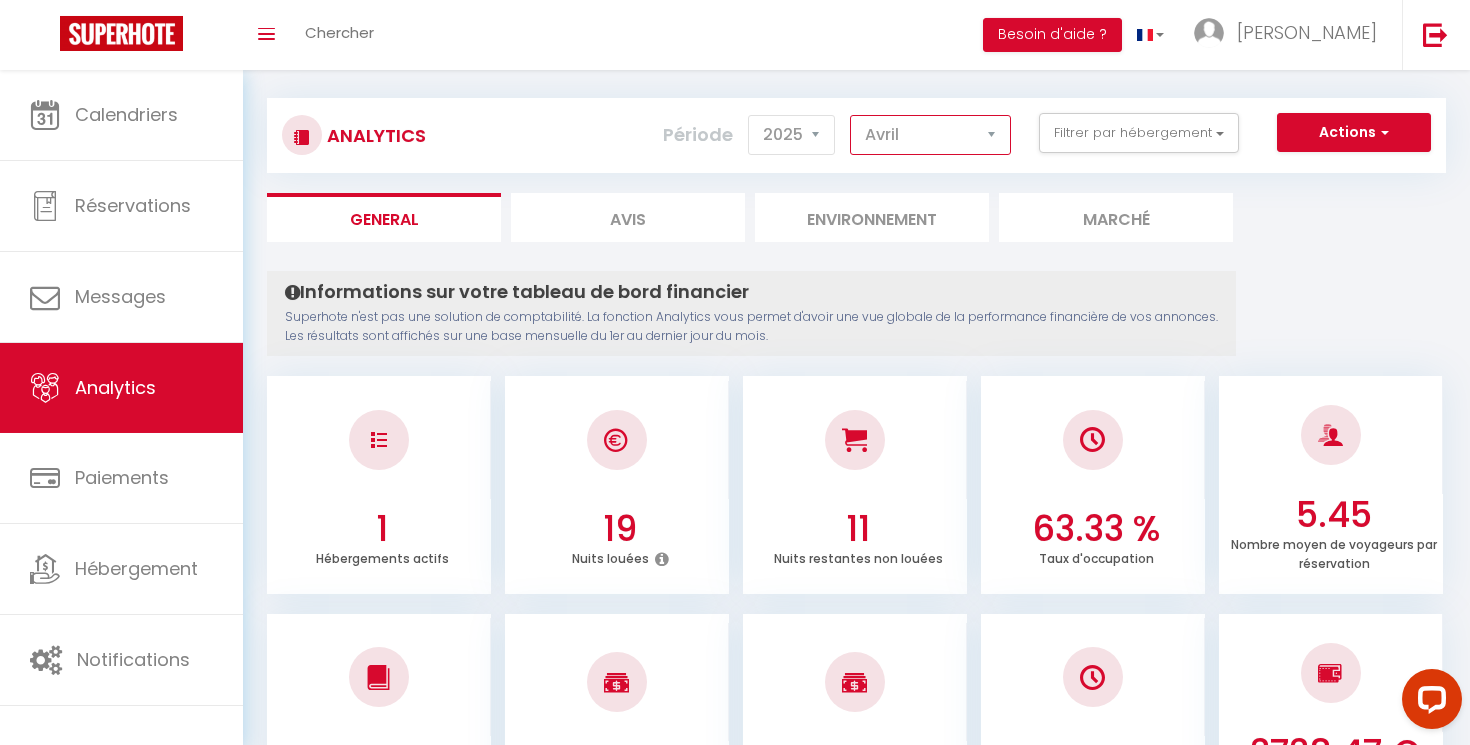 select on "7" 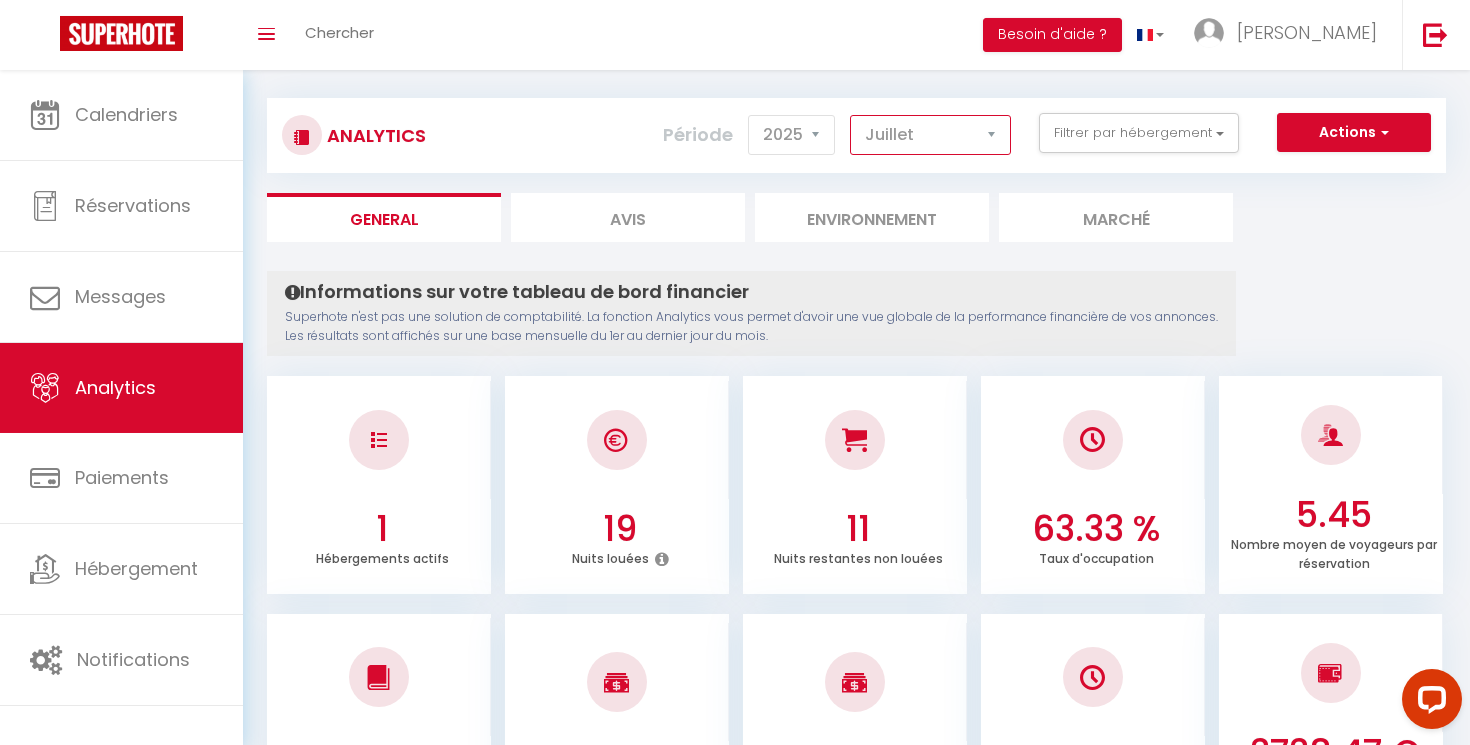click on "Juillet" at bounding box center (0, 0) 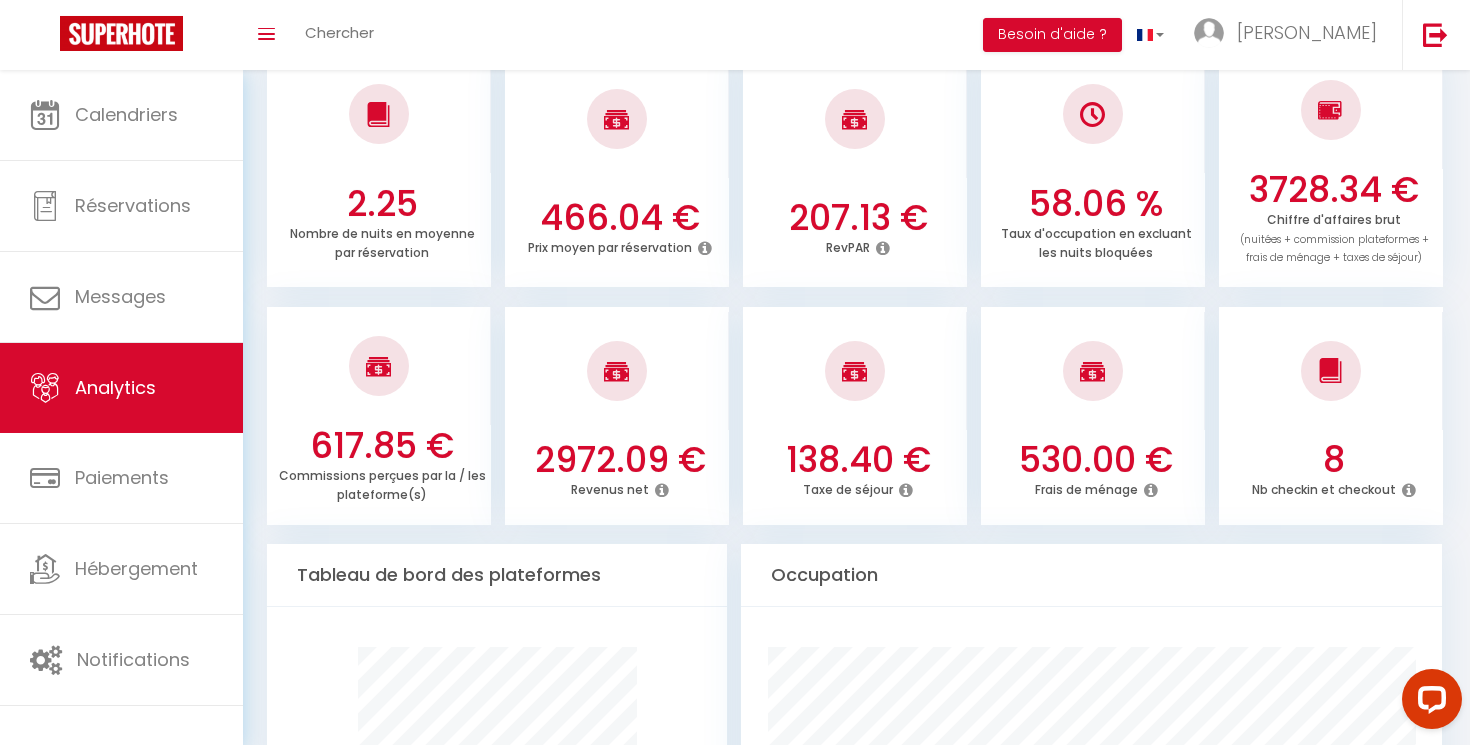 scroll, scrollTop: 579, scrollLeft: 0, axis: vertical 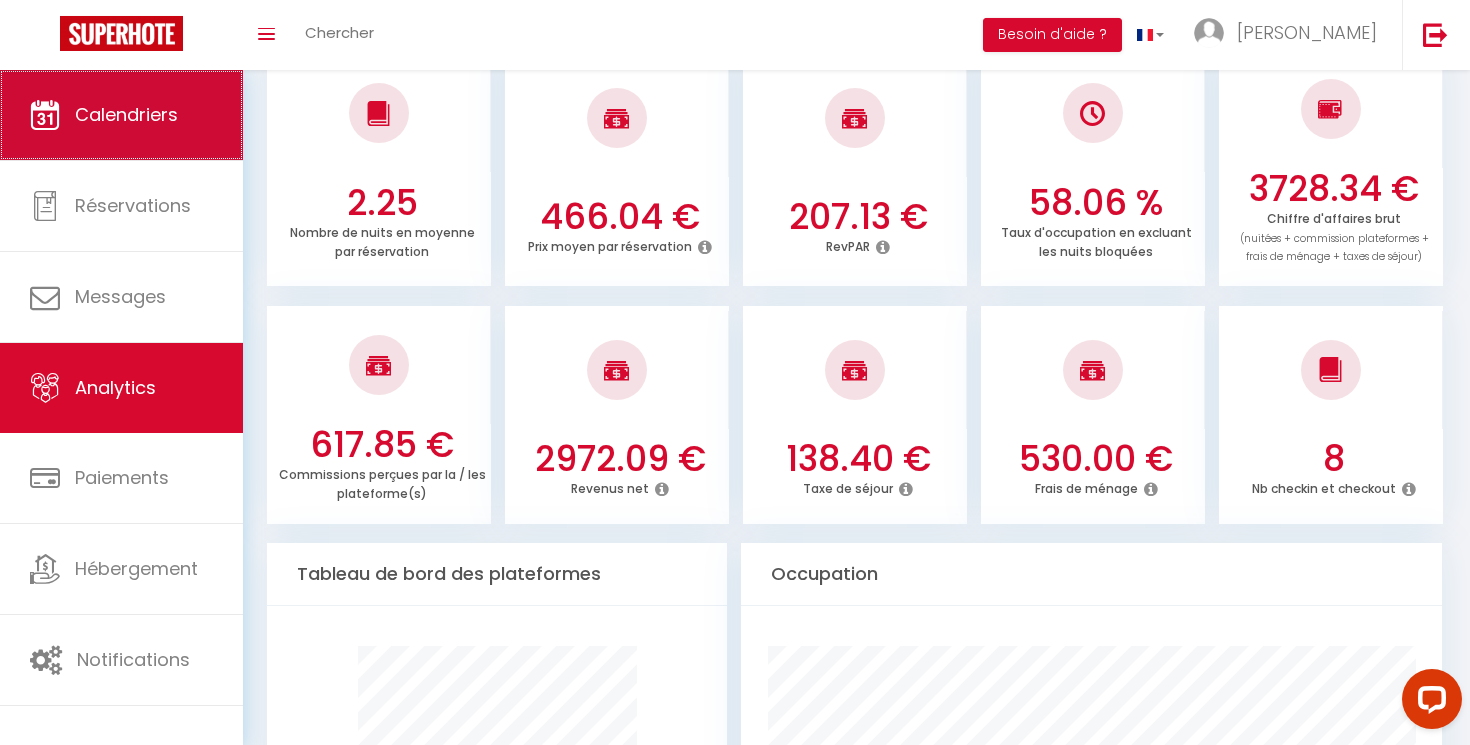 click on "Calendriers" at bounding box center (121, 115) 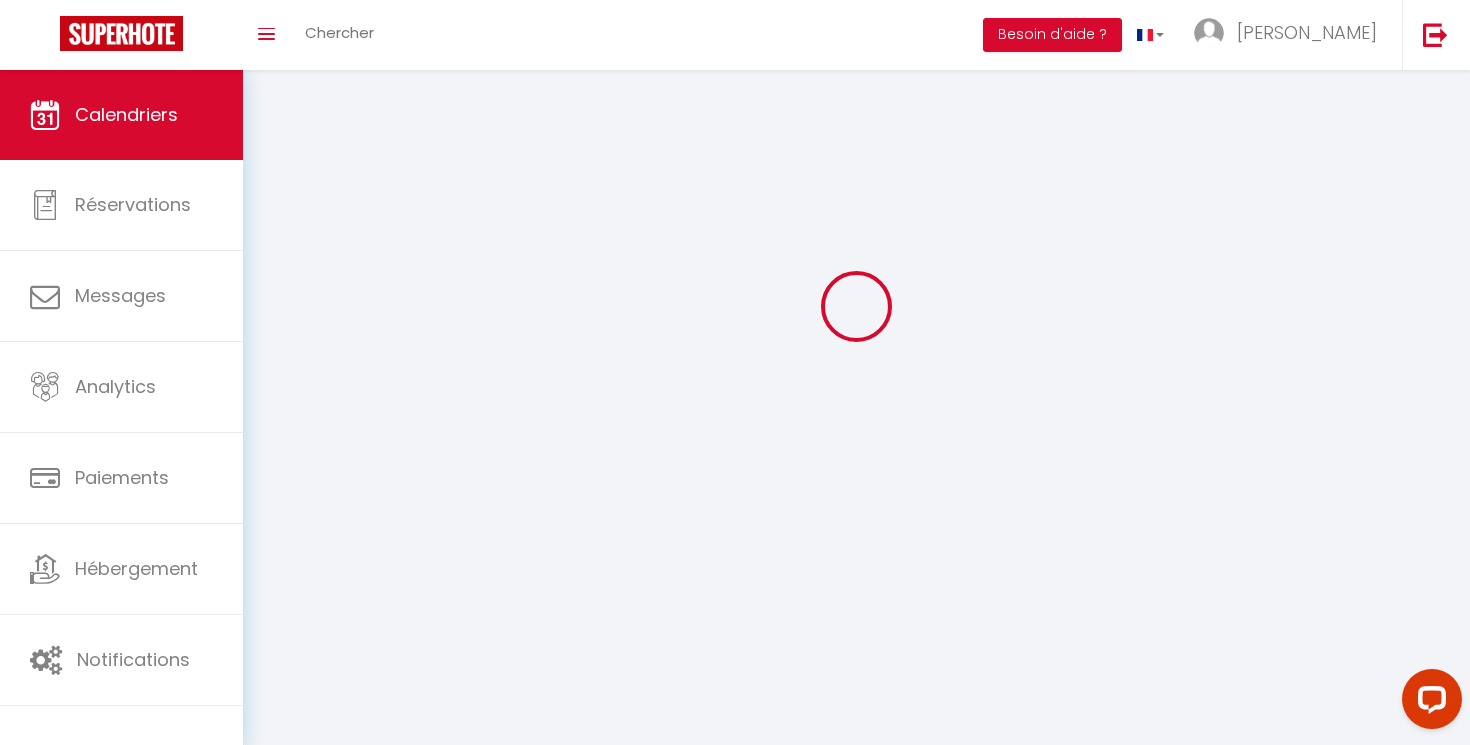 scroll, scrollTop: 0, scrollLeft: 0, axis: both 